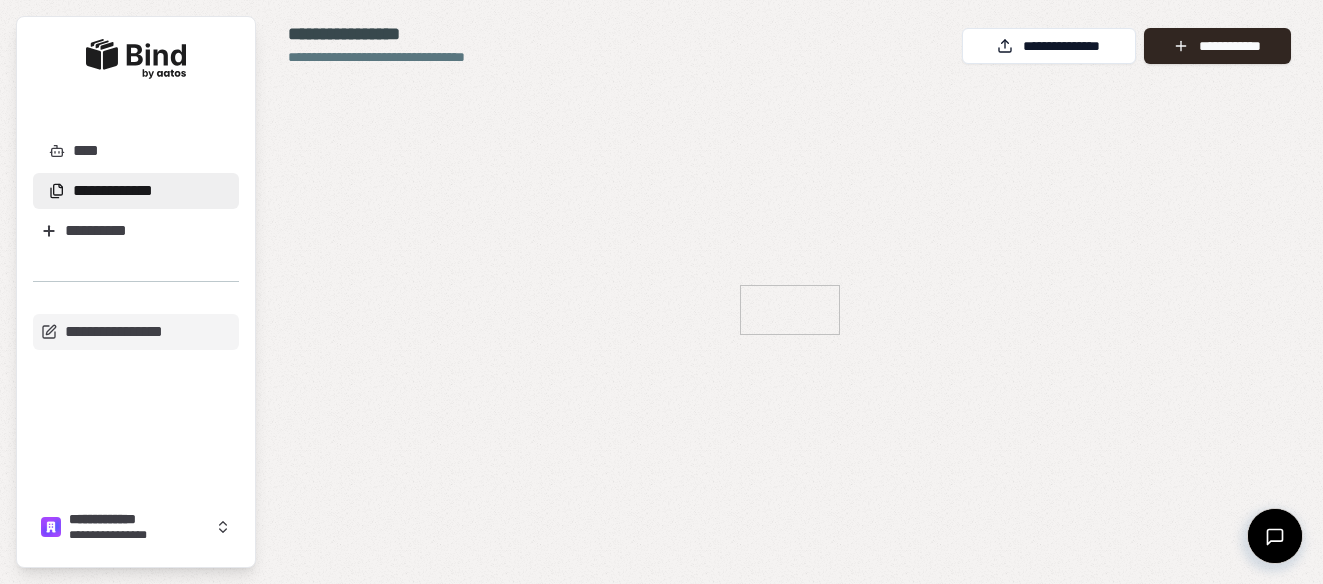 scroll, scrollTop: 0, scrollLeft: 0, axis: both 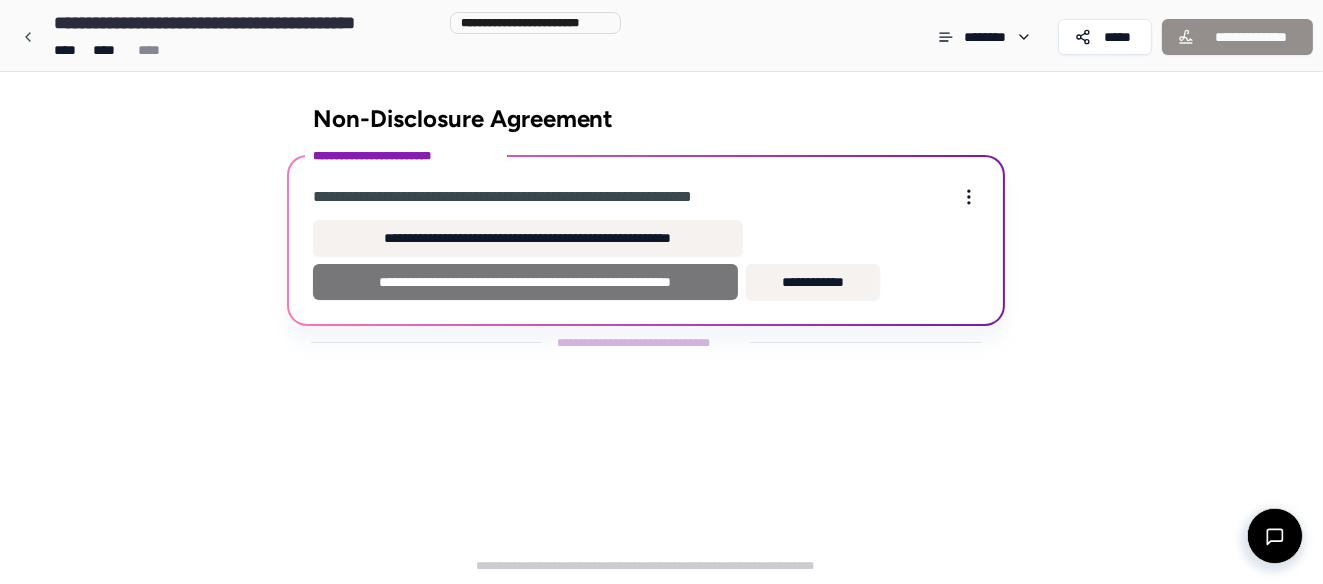 click on "**********" at bounding box center (526, 282) 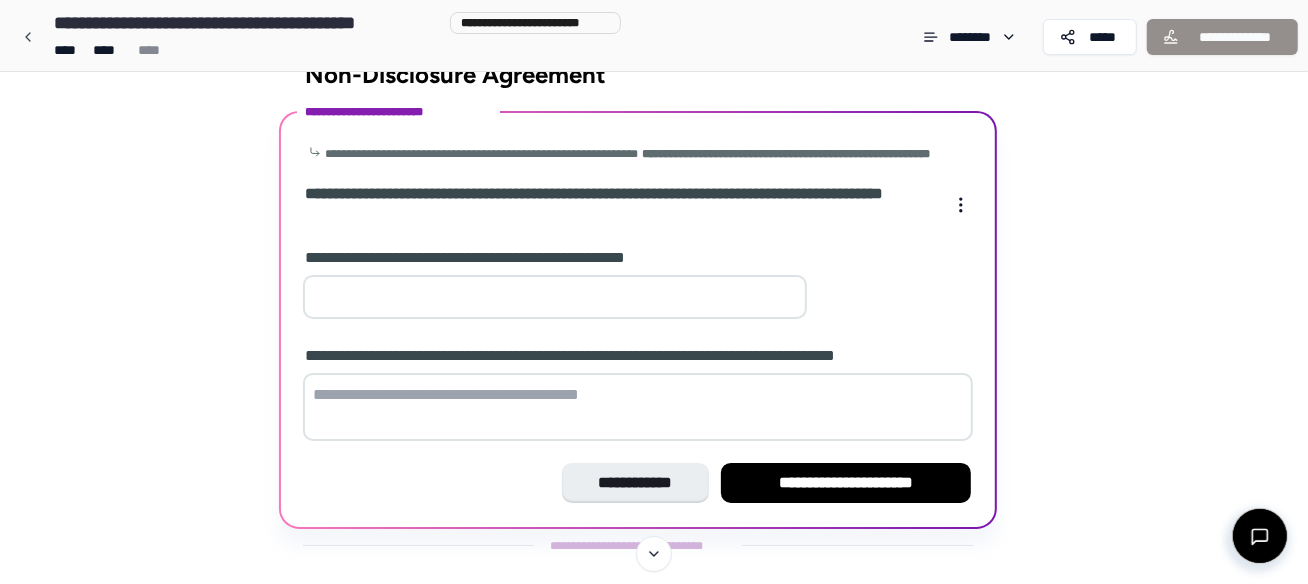 scroll, scrollTop: 81, scrollLeft: 0, axis: vertical 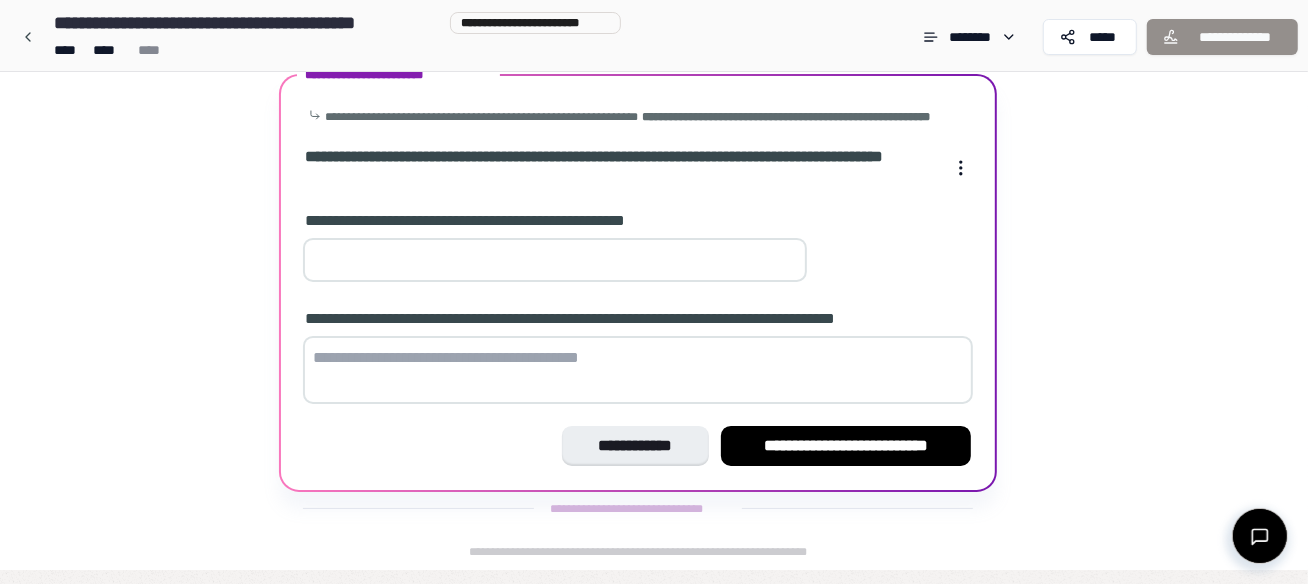 click on "**" at bounding box center (555, 260) 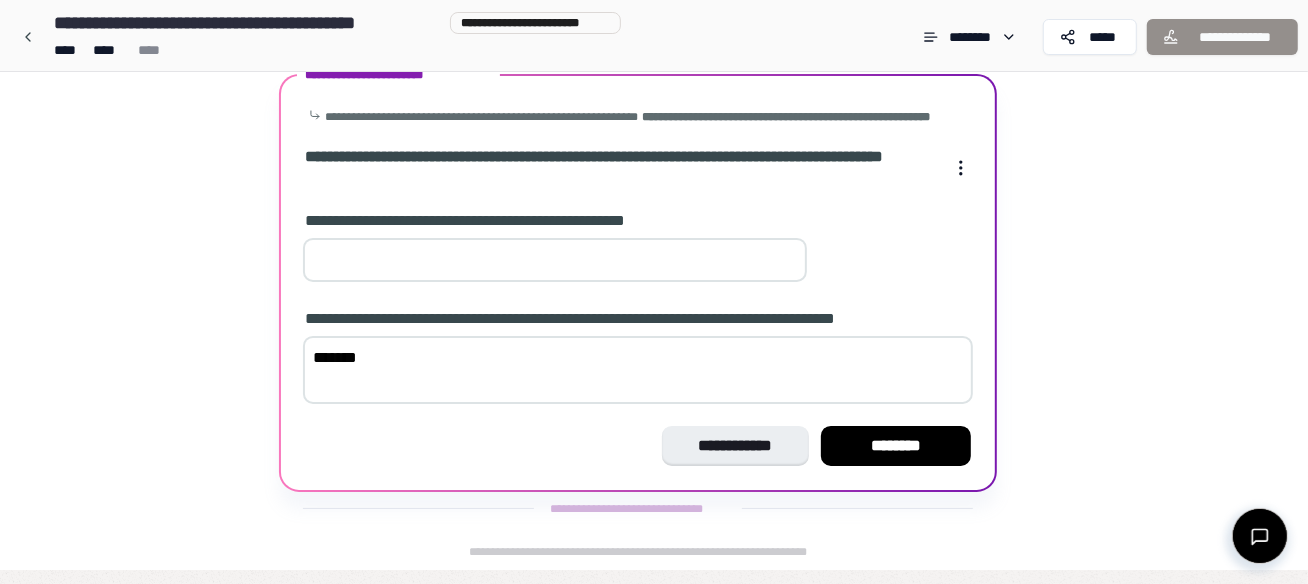 click on "**********" at bounding box center [638, 283] 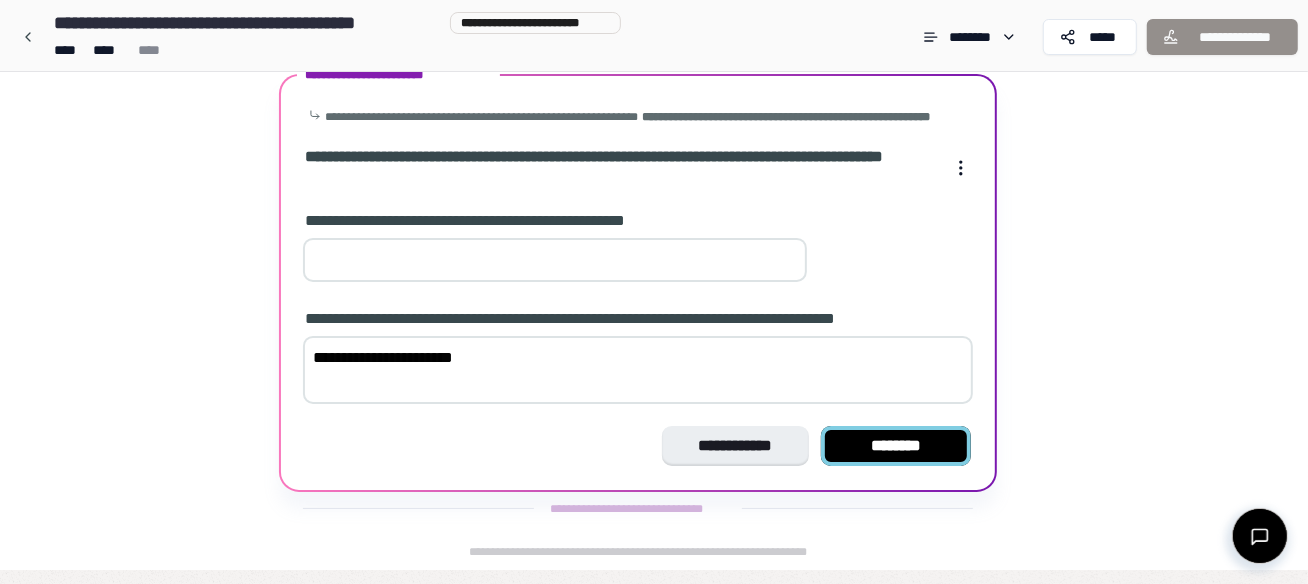 type on "**********" 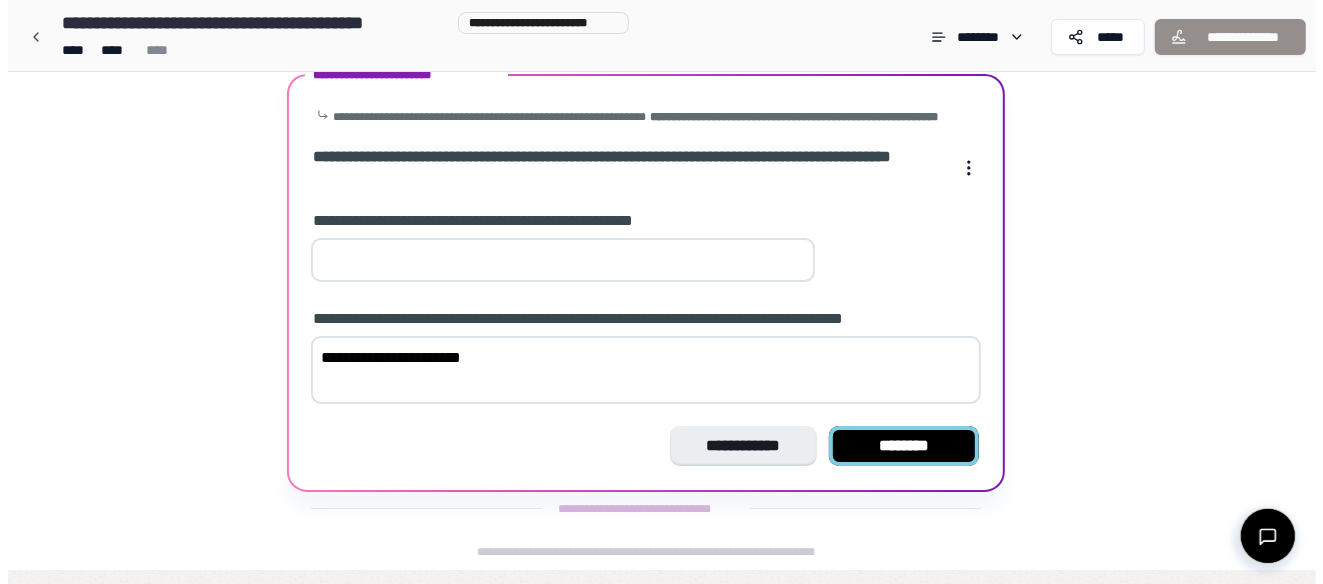 scroll, scrollTop: 0, scrollLeft: 0, axis: both 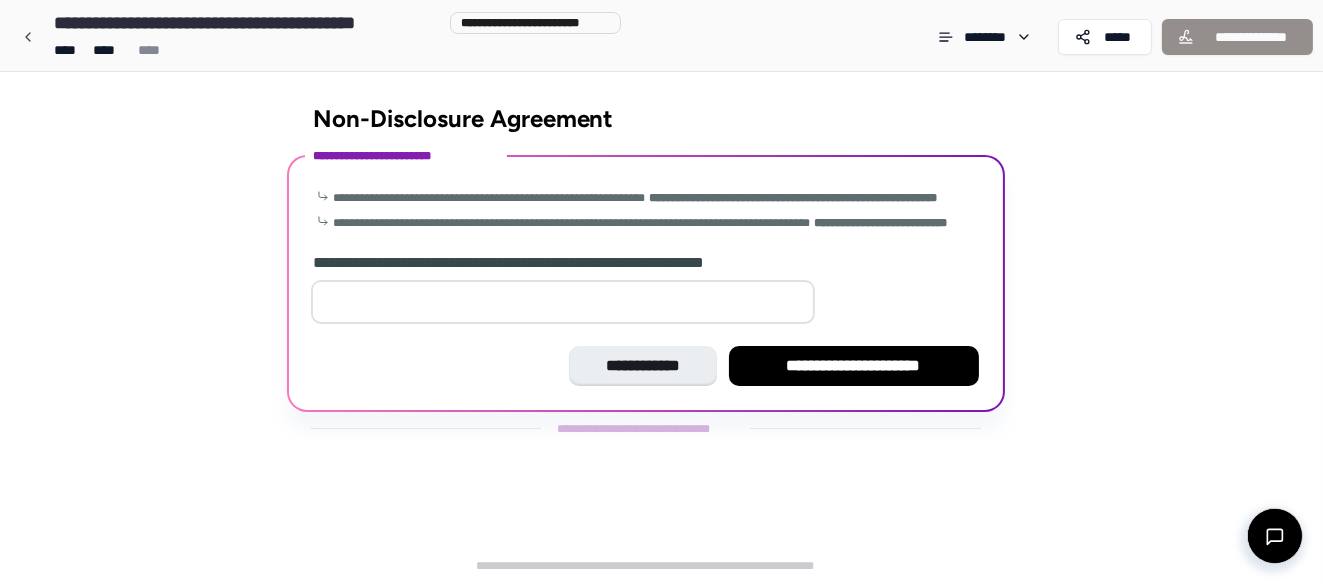 click at bounding box center (563, 302) 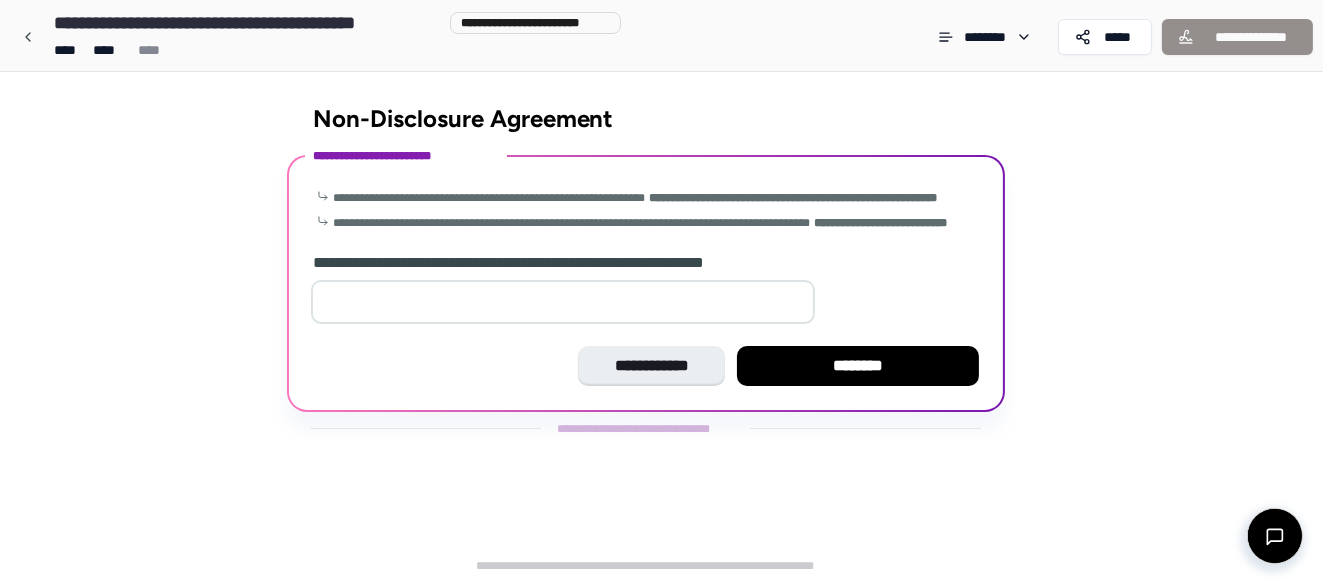 click on "**" at bounding box center (563, 302) 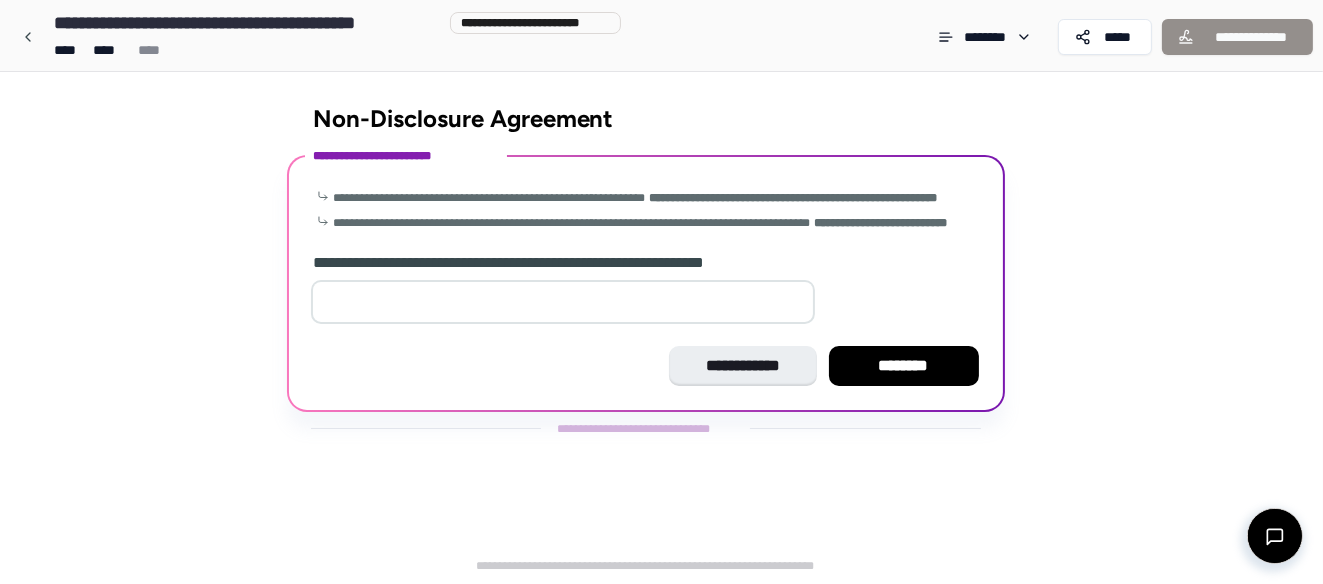 type on "**" 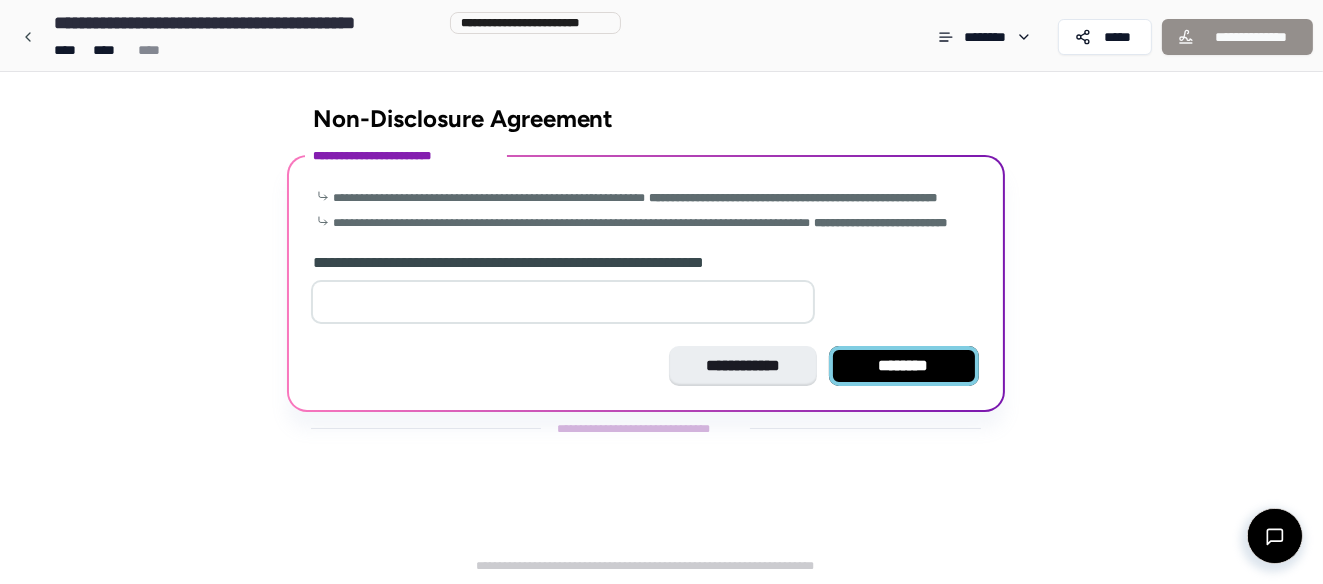 click on "********" at bounding box center (904, 366) 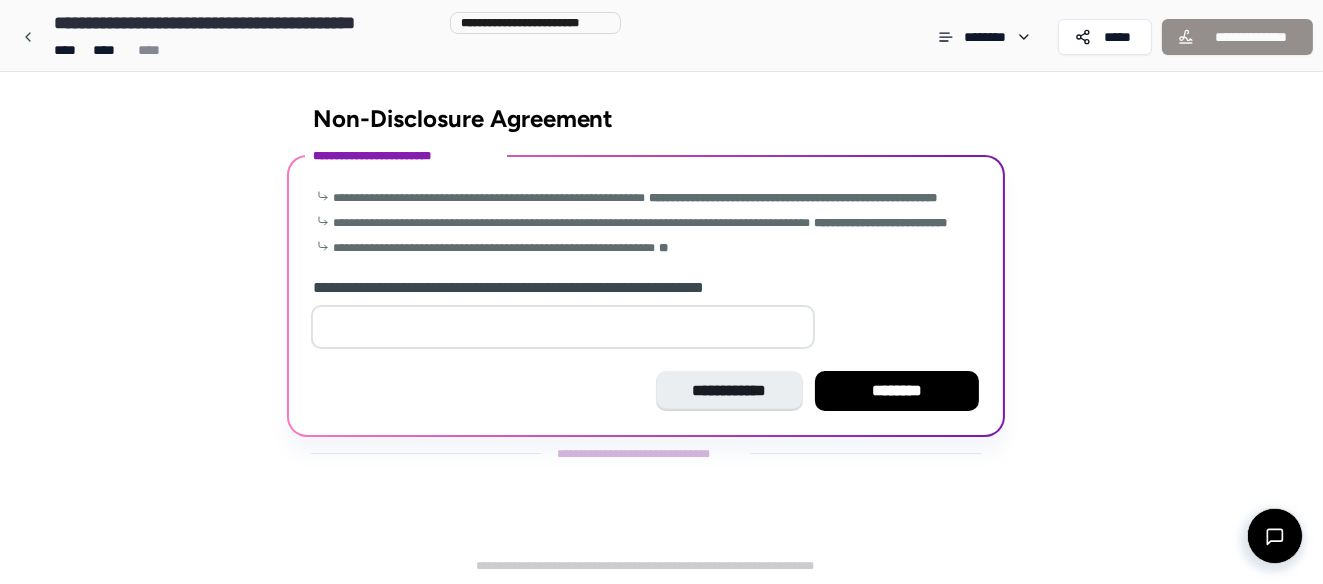 click on "**" at bounding box center (563, 327) 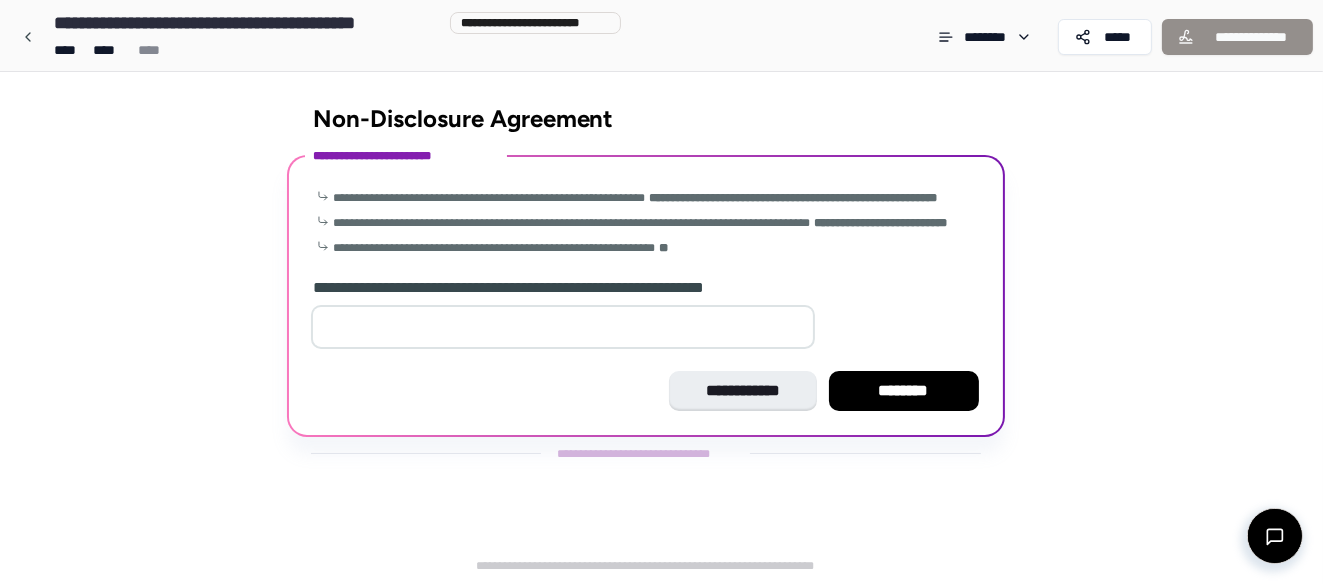 click on "**" at bounding box center (563, 327) 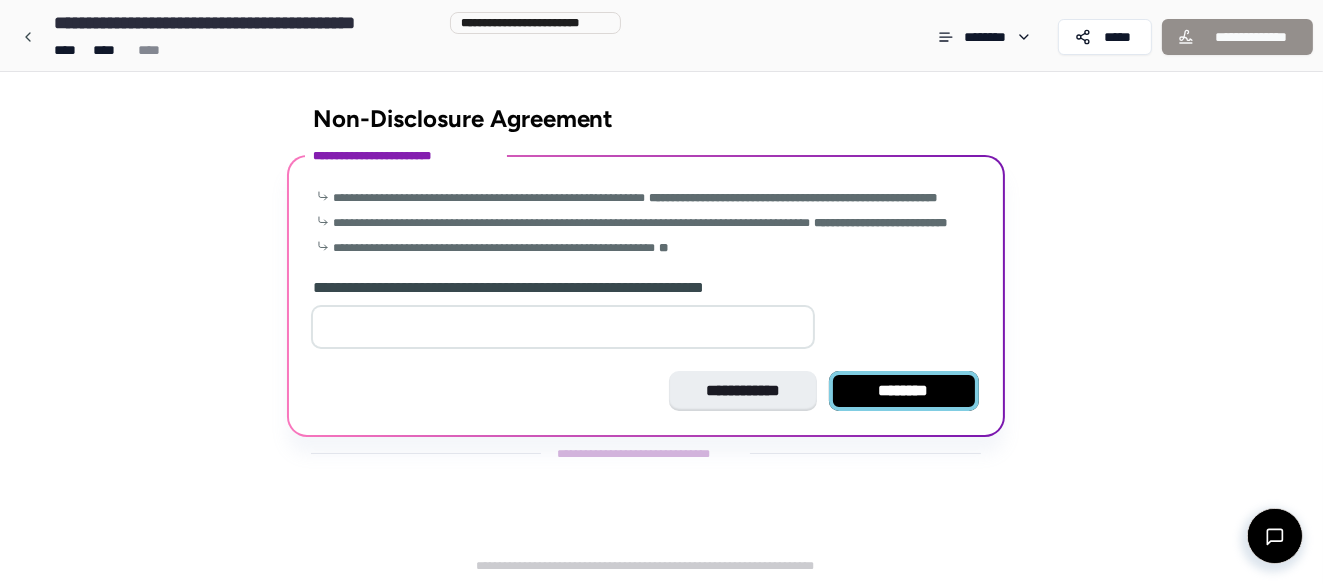 click on "********" at bounding box center (904, 391) 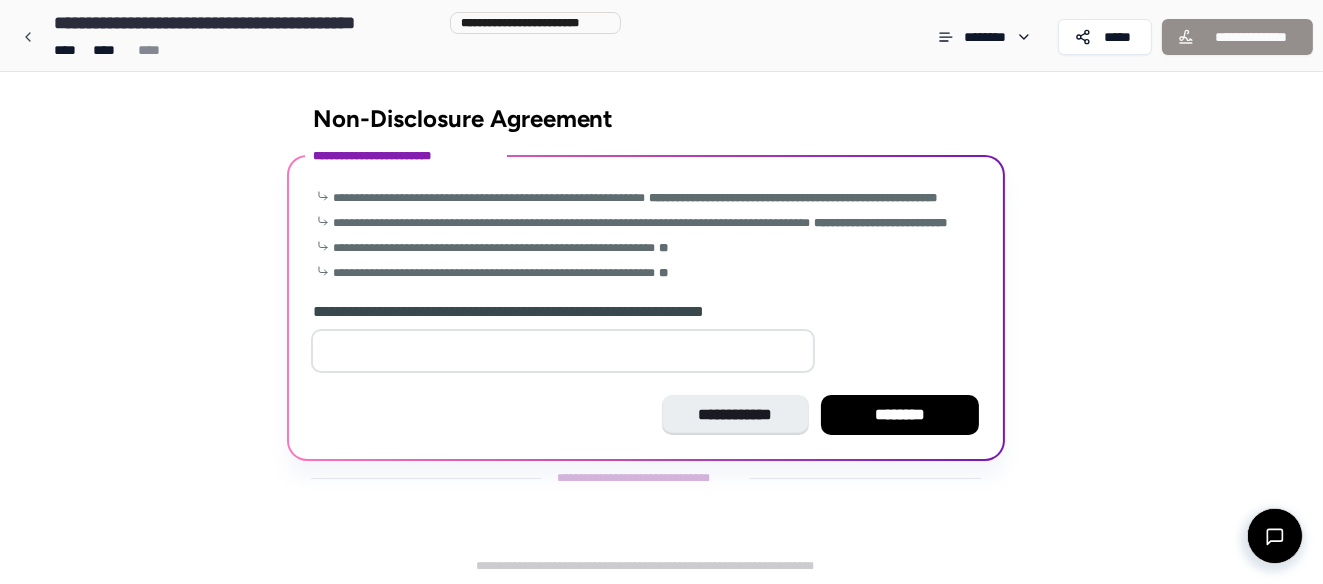 click on "**" at bounding box center (563, 351) 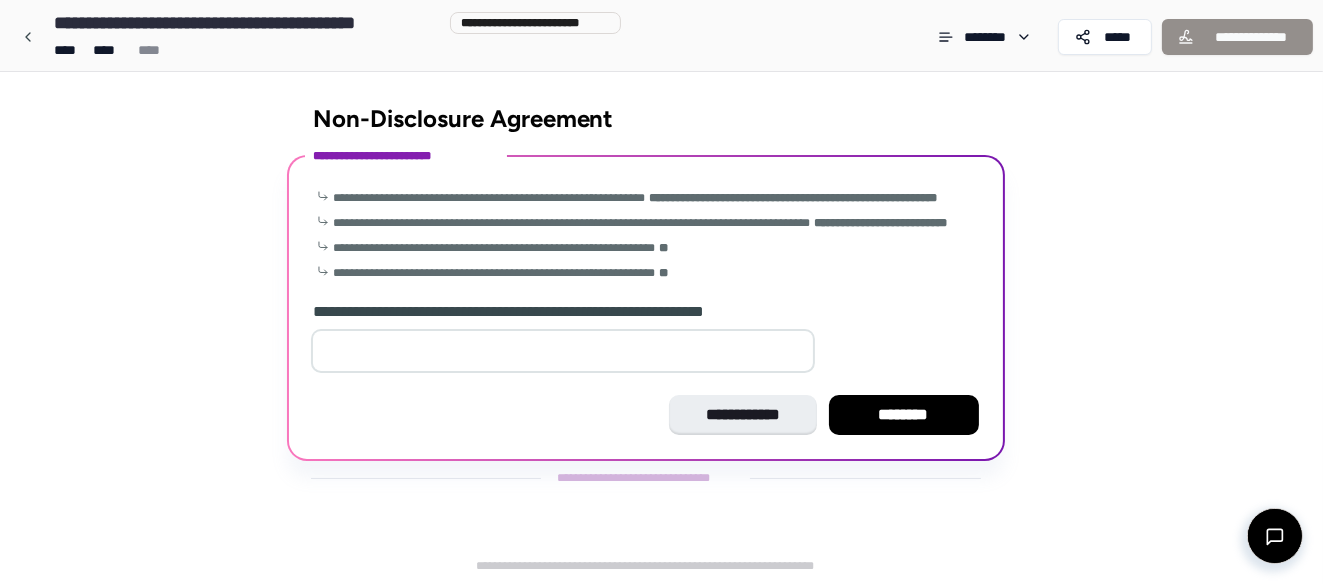 click on "**" at bounding box center (563, 351) 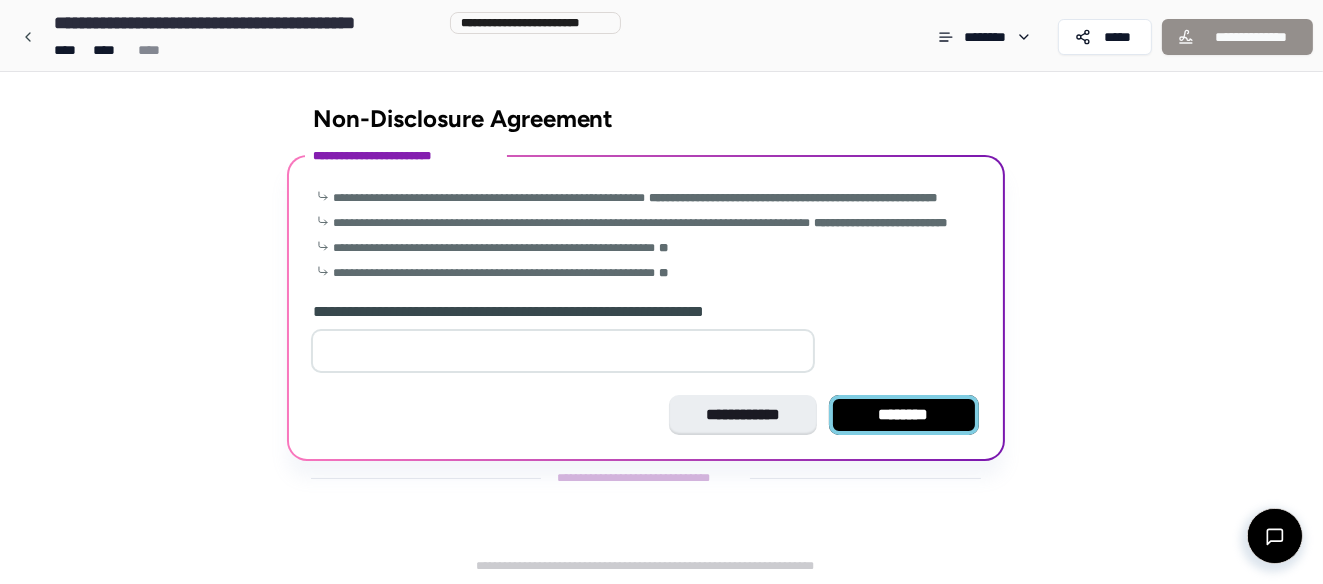 click on "********" at bounding box center [904, 415] 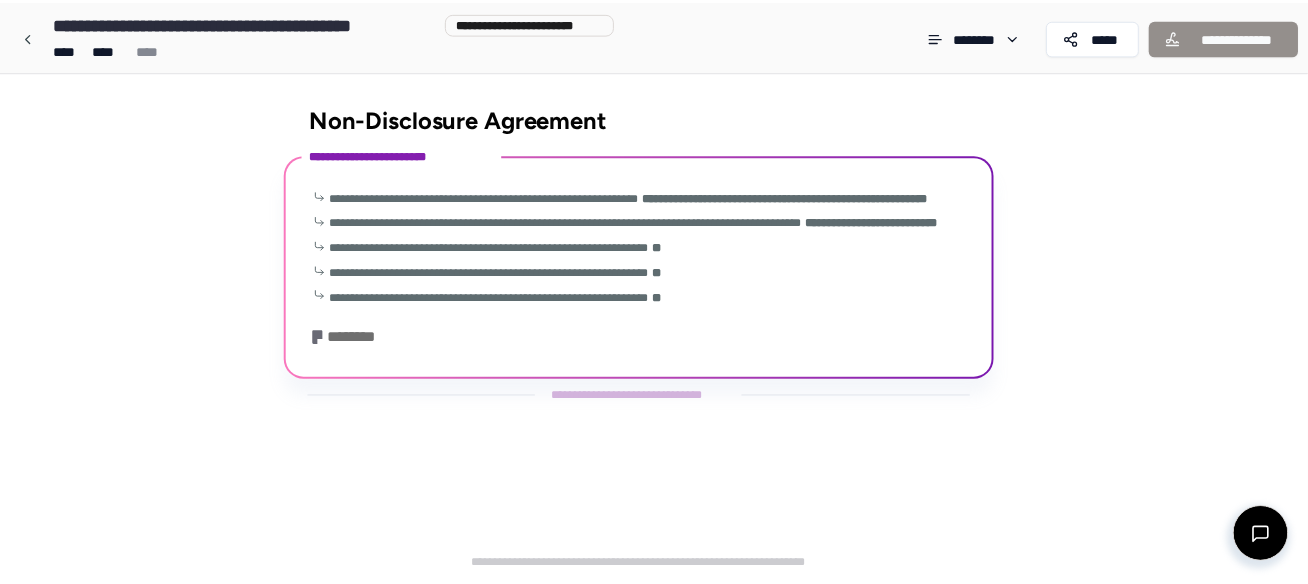 scroll, scrollTop: 10, scrollLeft: 0, axis: vertical 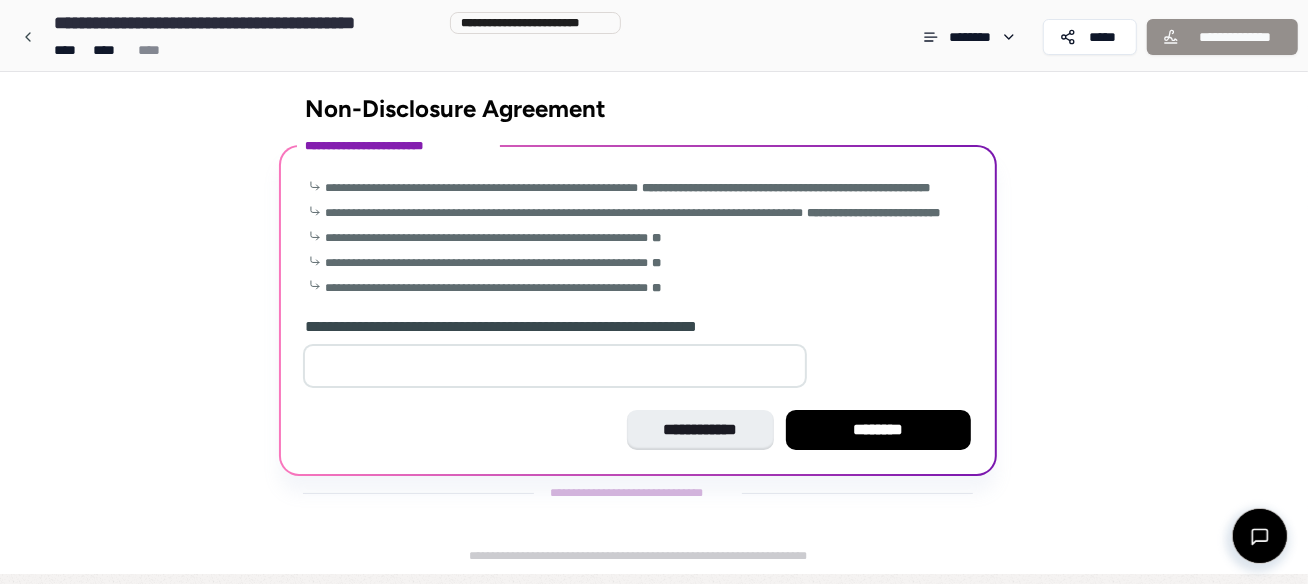 click on "*" at bounding box center [555, 366] 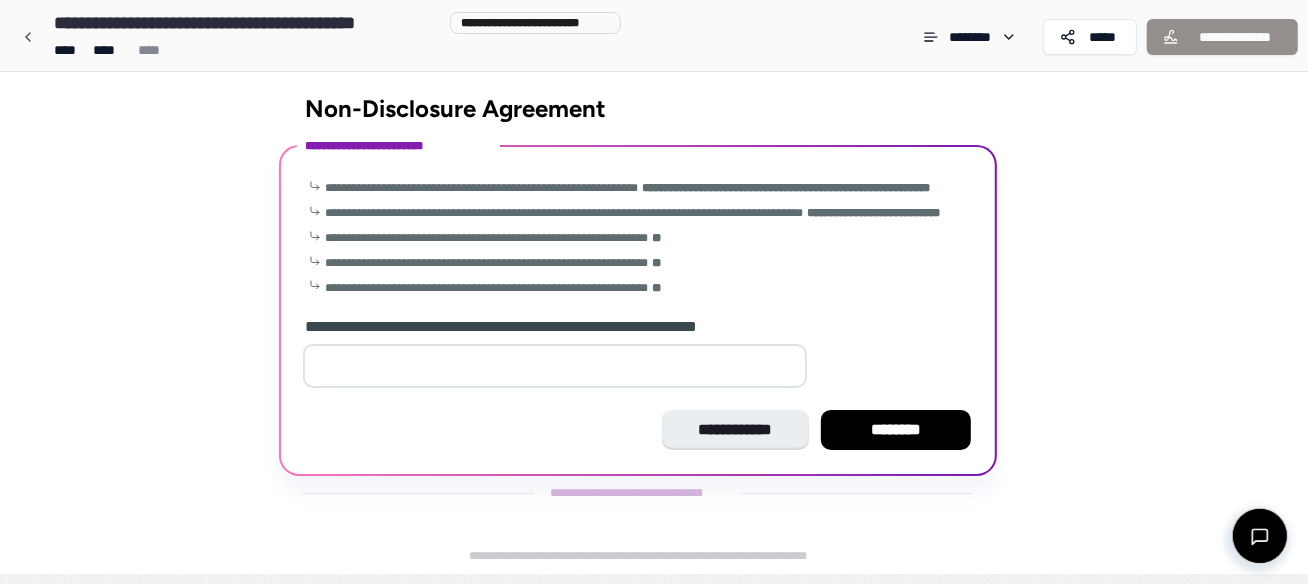 click on "*" at bounding box center (555, 366) 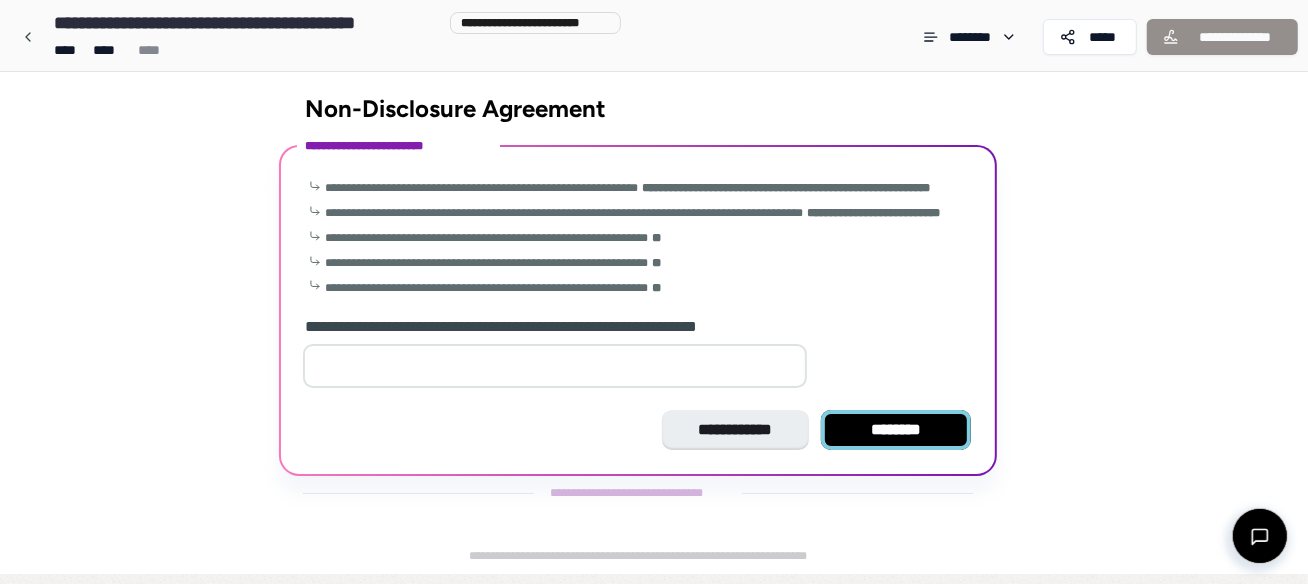 click on "********" at bounding box center (896, 430) 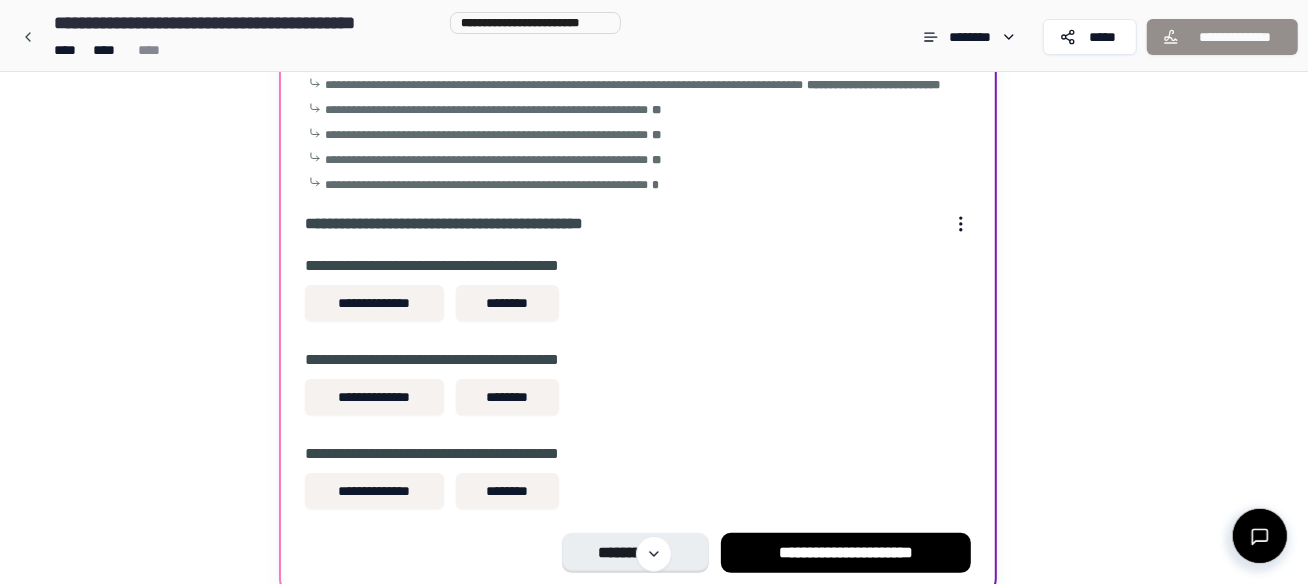 scroll, scrollTop: 200, scrollLeft: 0, axis: vertical 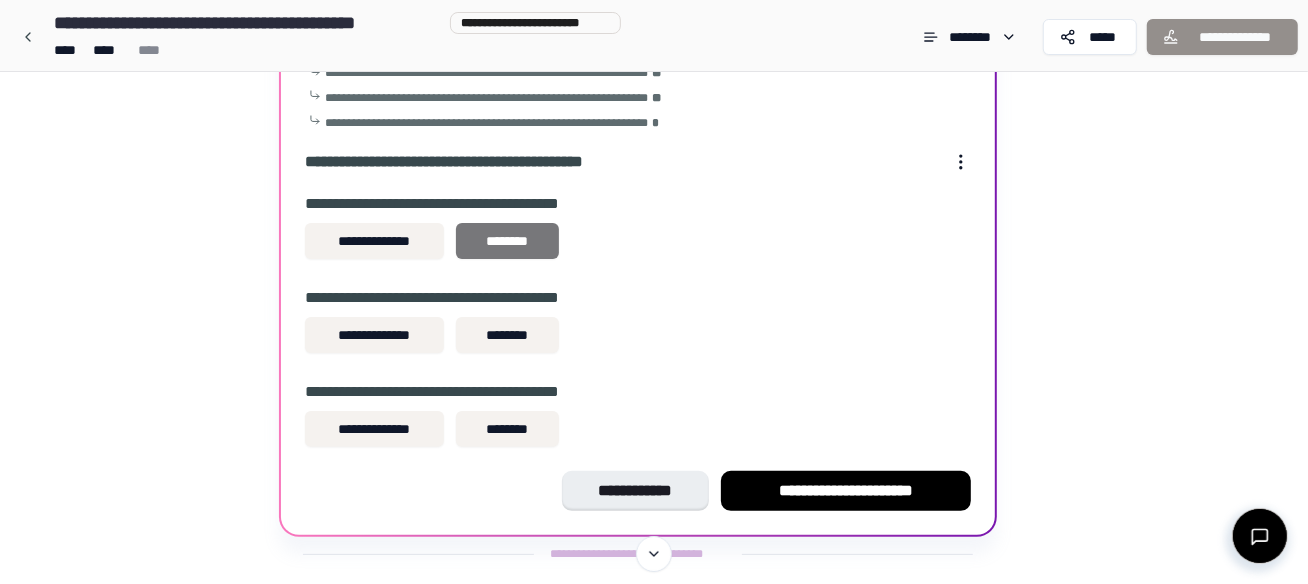 click on "********" at bounding box center (507, 241) 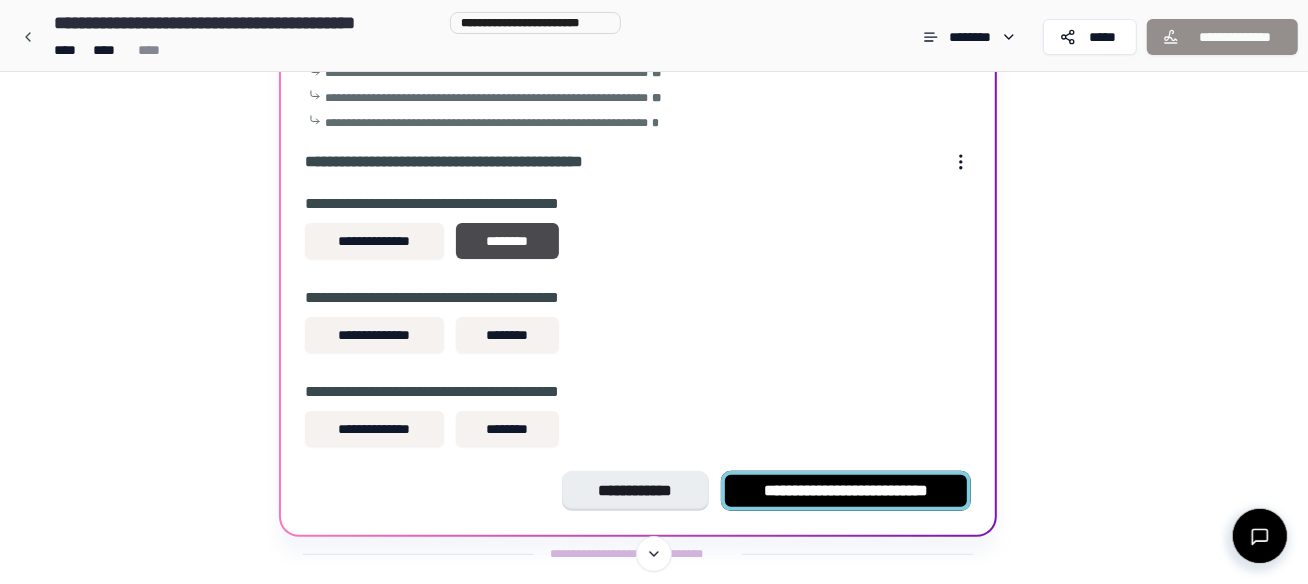 click on "**********" at bounding box center (846, 491) 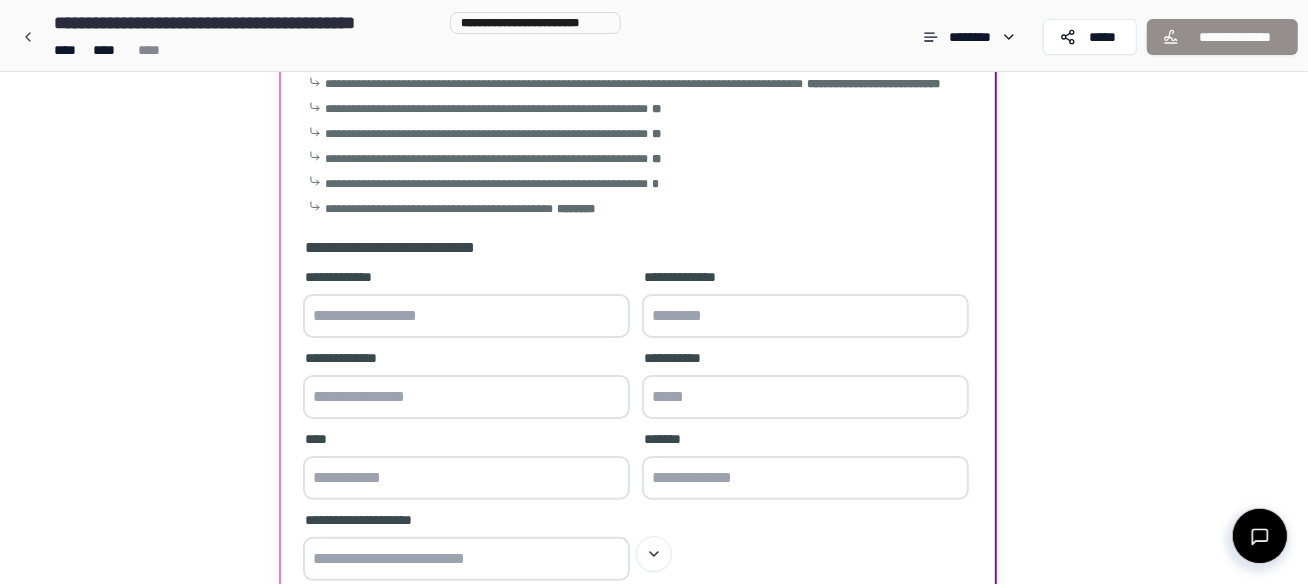 scroll, scrollTop: 300, scrollLeft: 0, axis: vertical 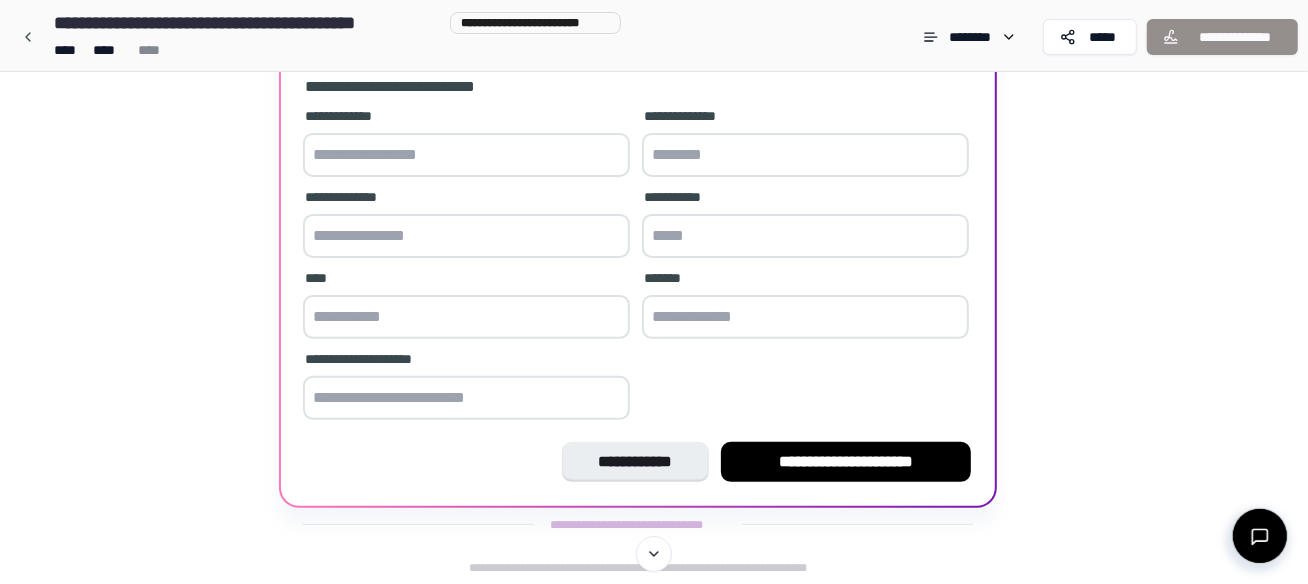 click at bounding box center (466, 155) 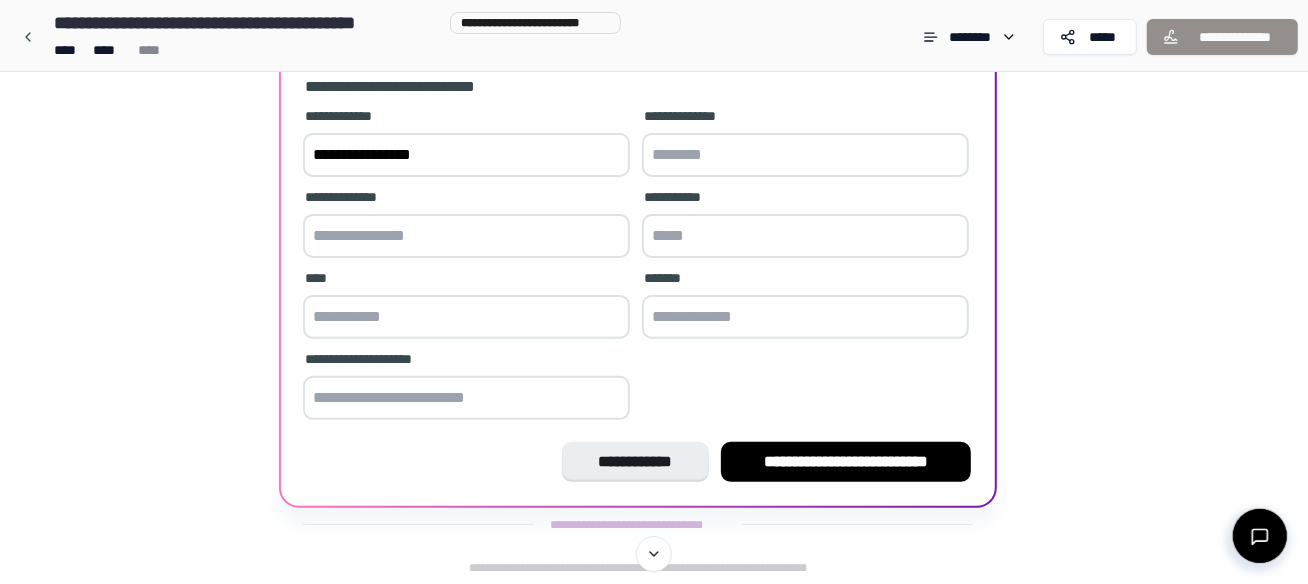 type on "**********" 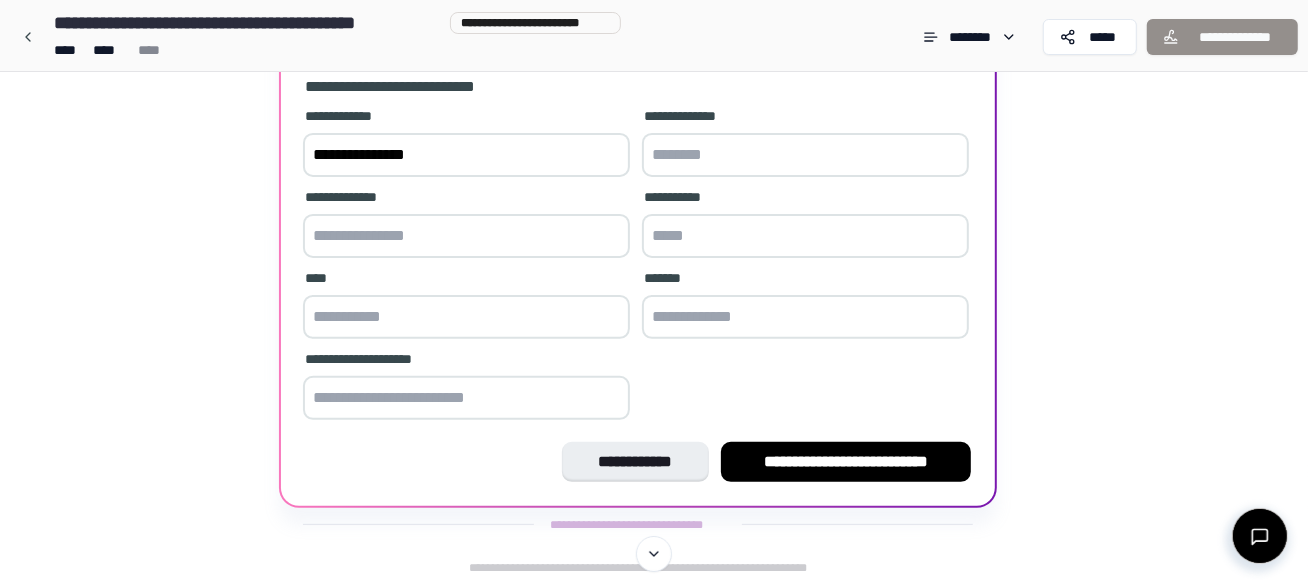 click at bounding box center [805, 155] 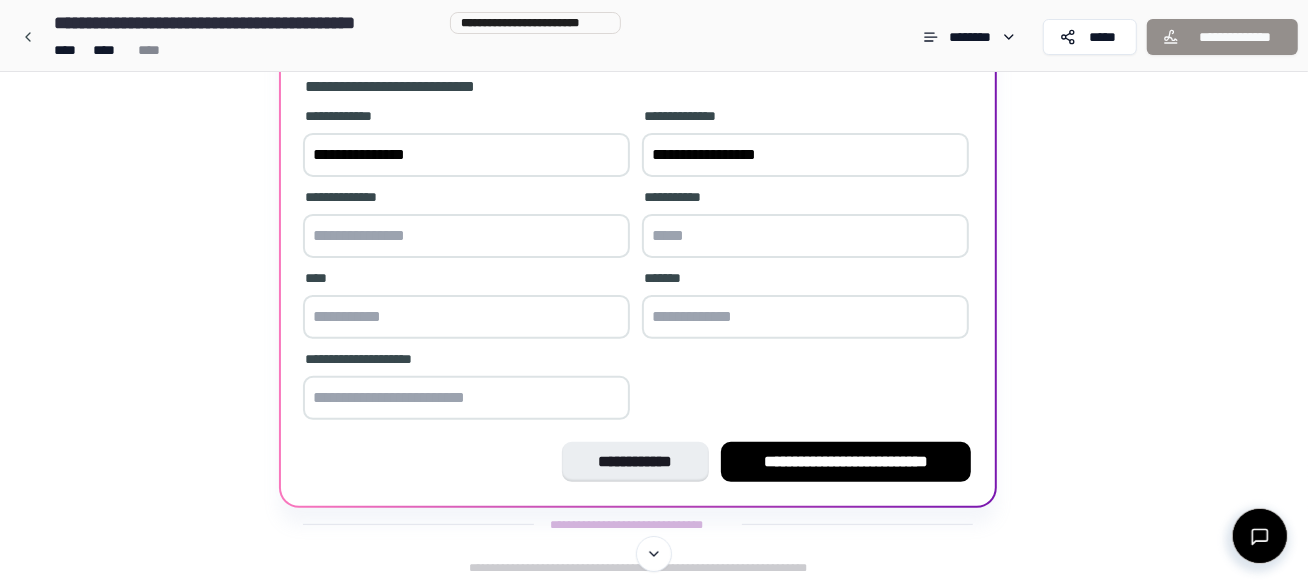 type on "**********" 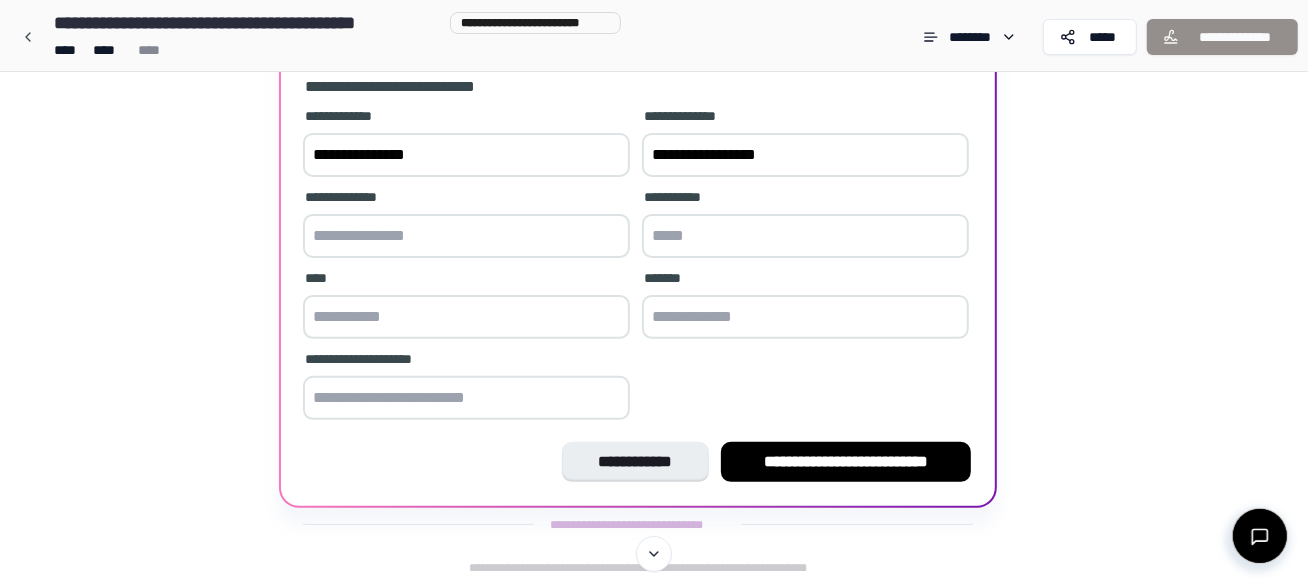click at bounding box center [466, 236] 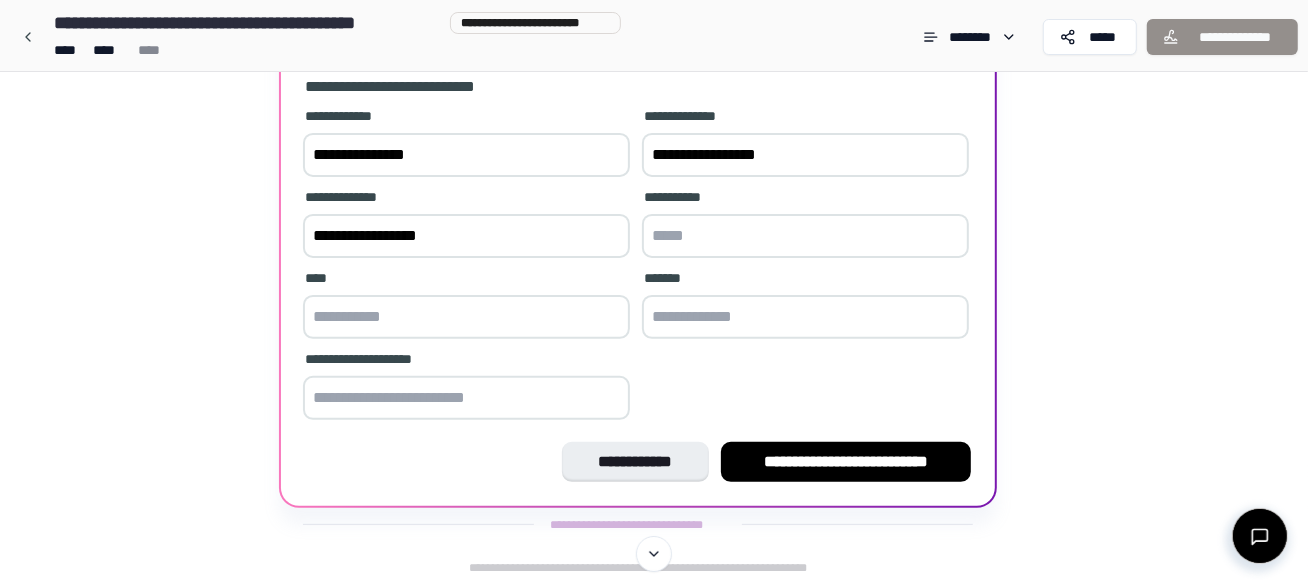 type on "**********" 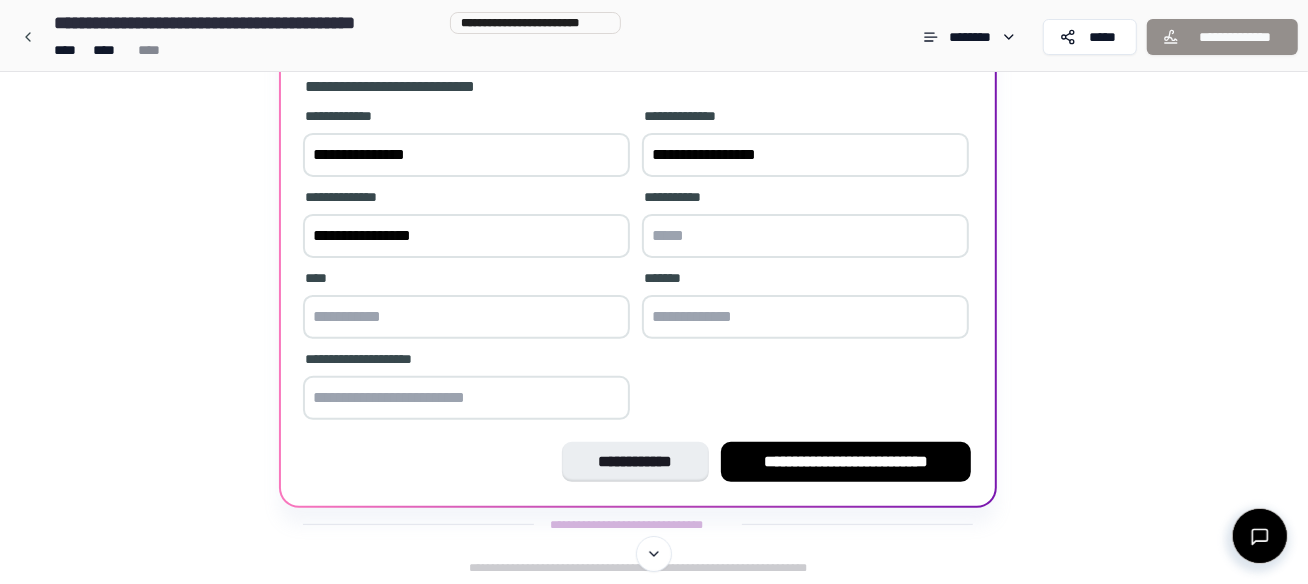 click at bounding box center [805, 236] 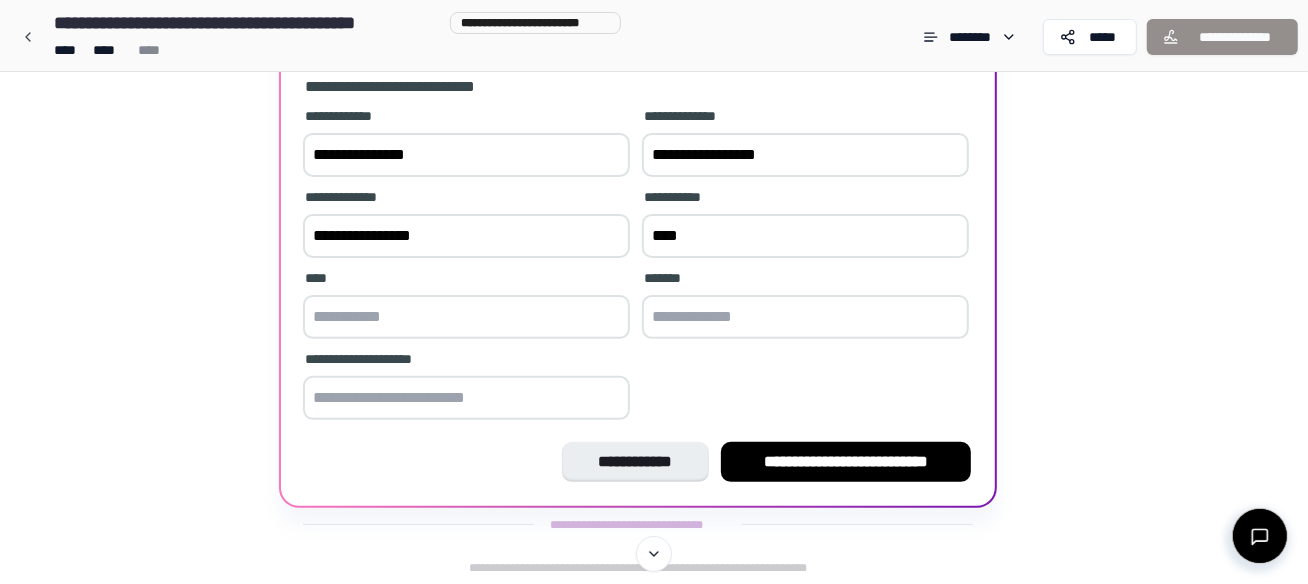 type on "****" 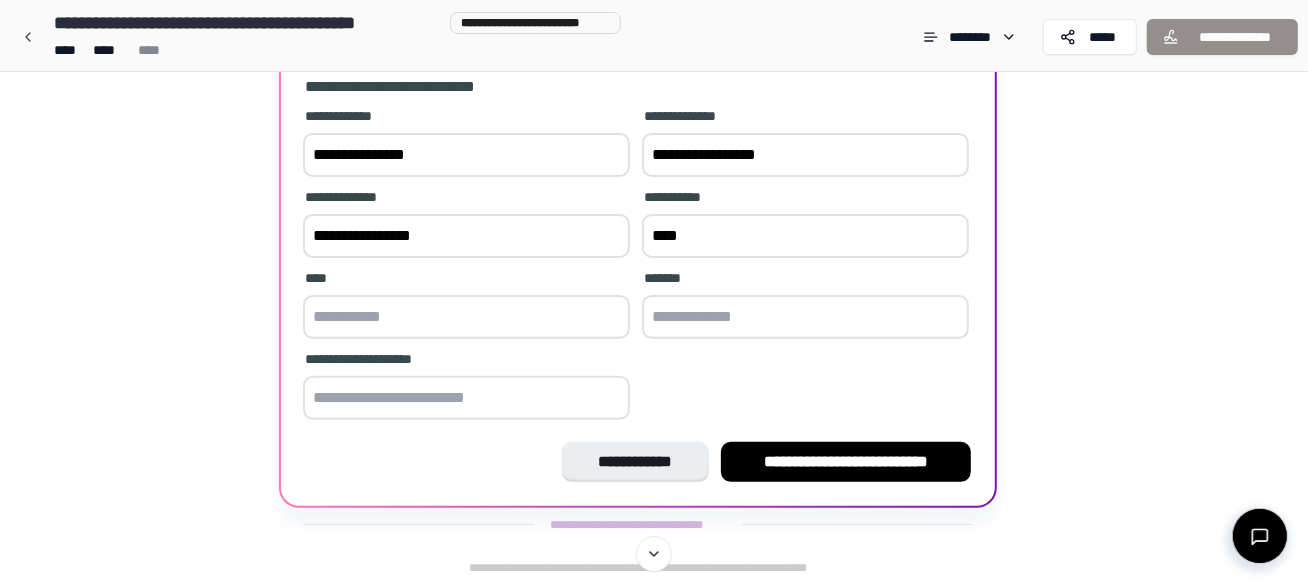 click at bounding box center (466, 317) 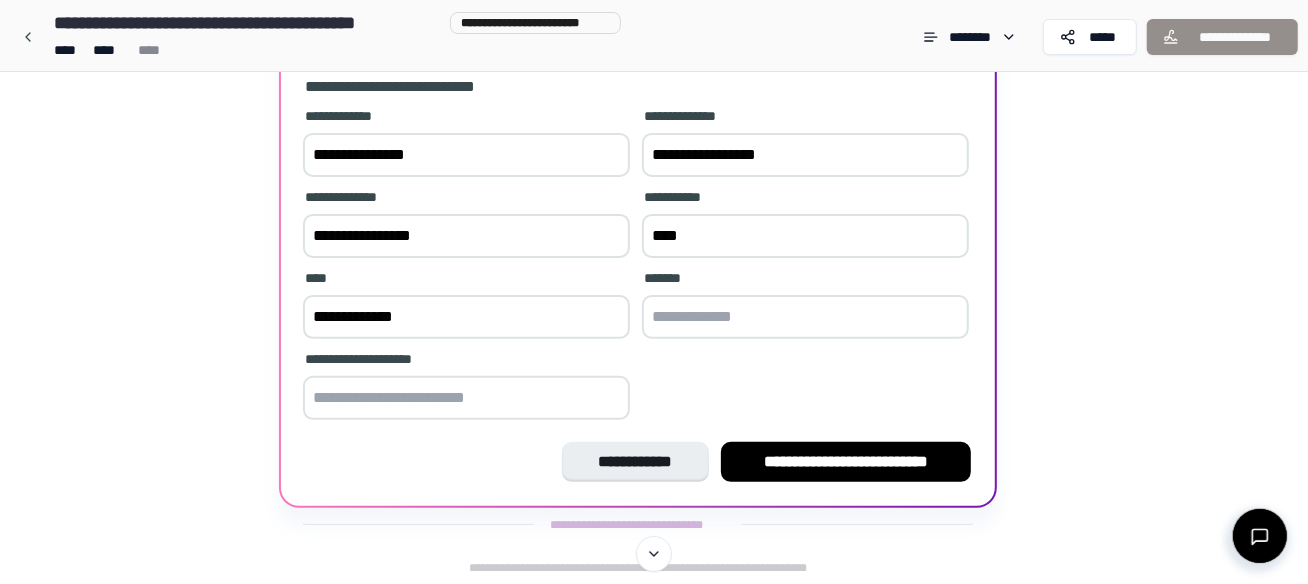 type on "**********" 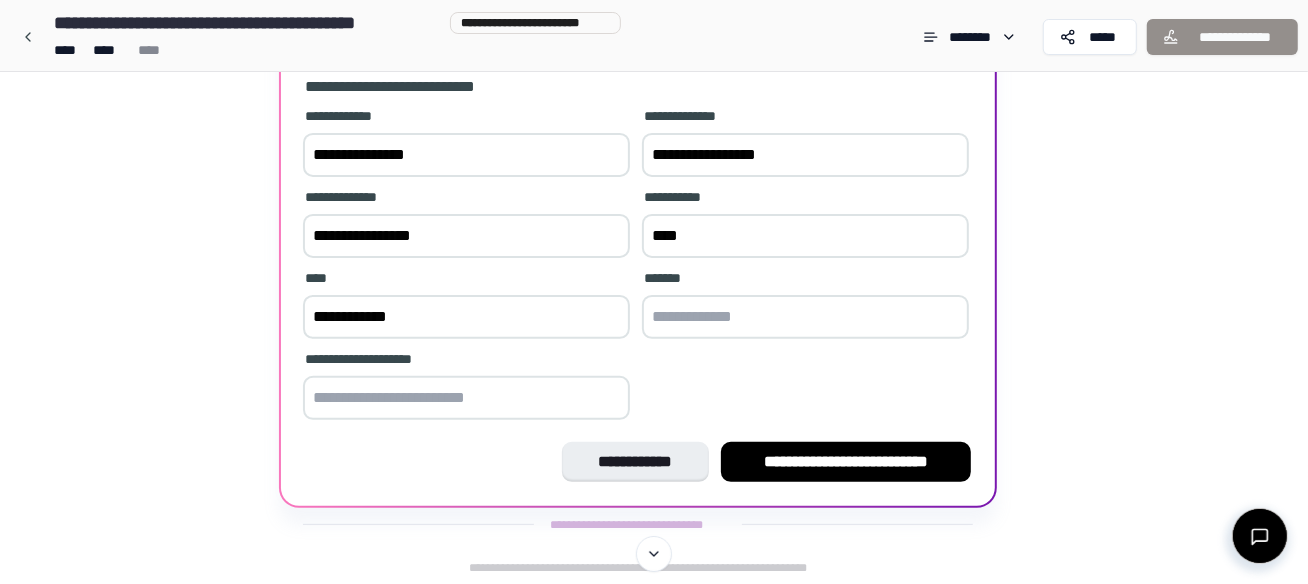 click at bounding box center [805, 317] 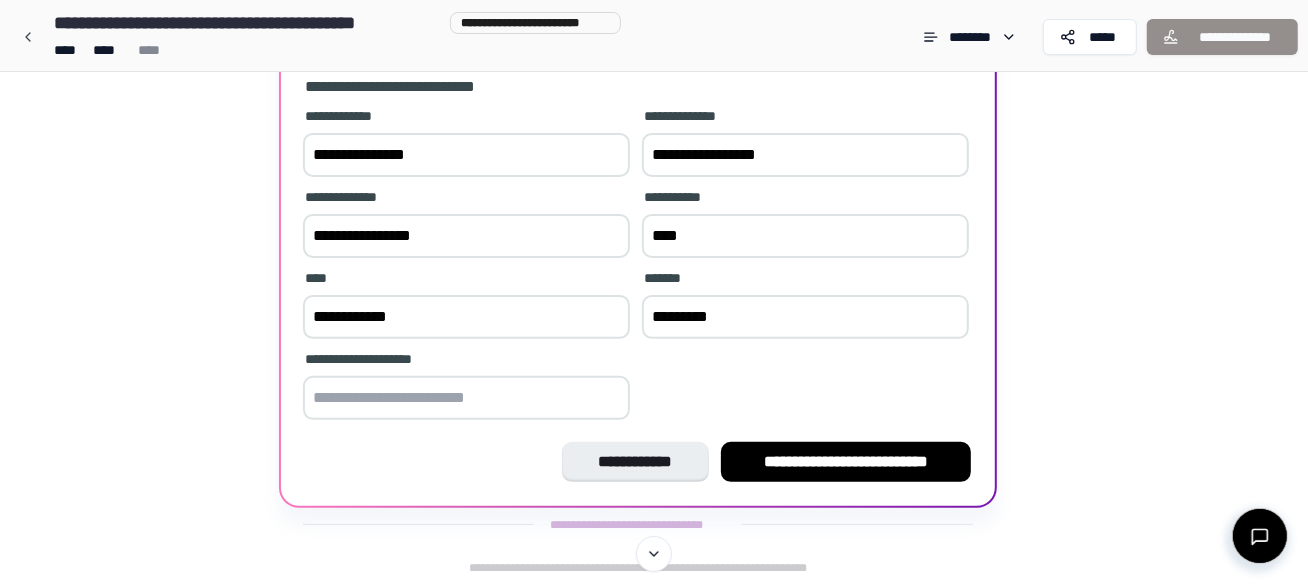 type on "*********" 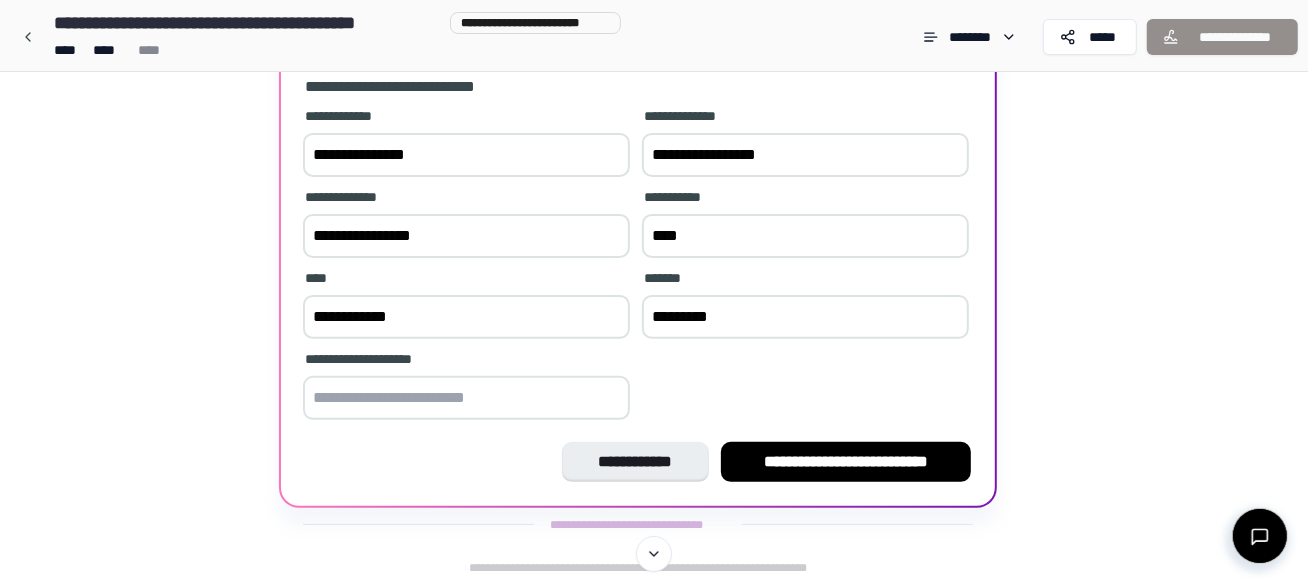 click at bounding box center (466, 398) 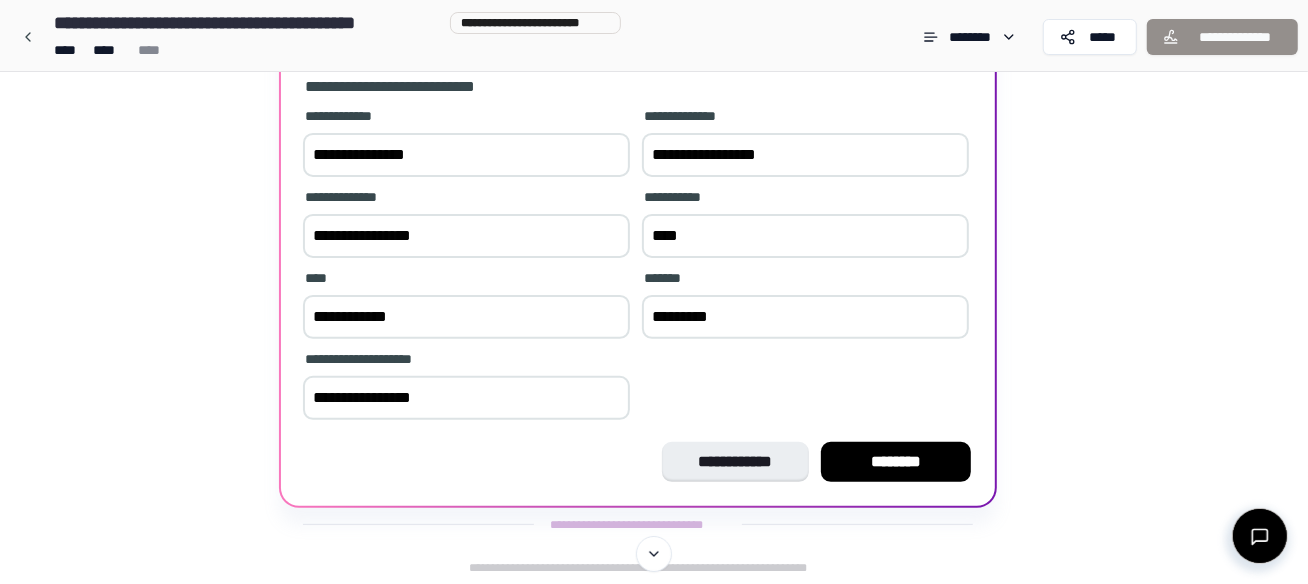 type on "**********" 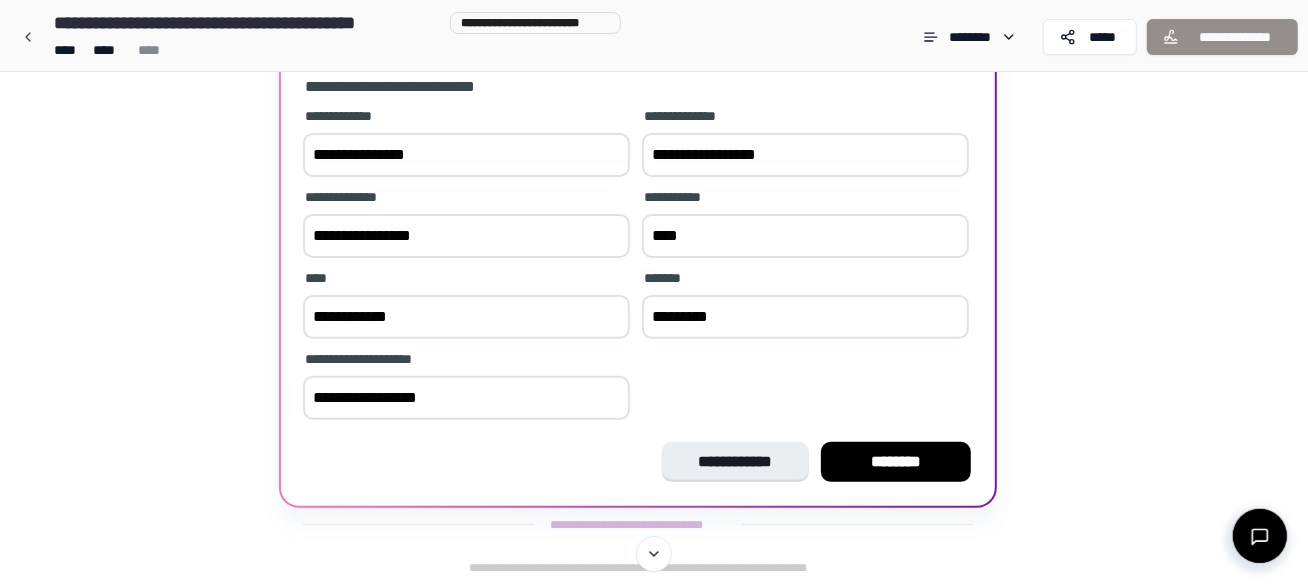 drag, startPoint x: 477, startPoint y: 423, endPoint x: 285, endPoint y: 434, distance: 192.31485 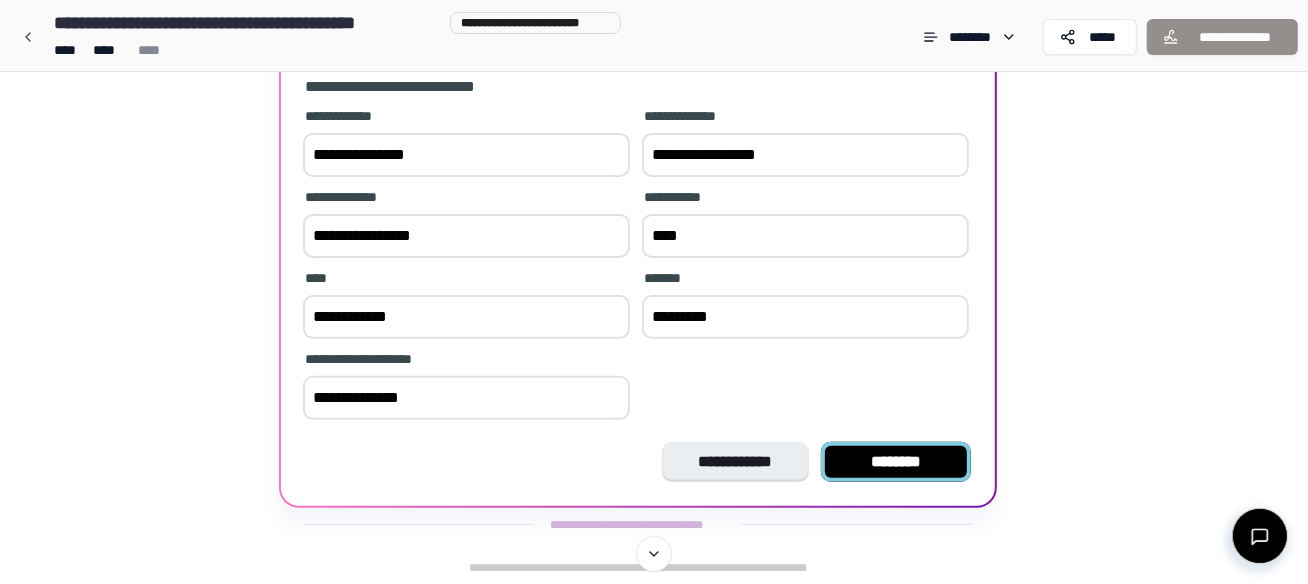 type on "**********" 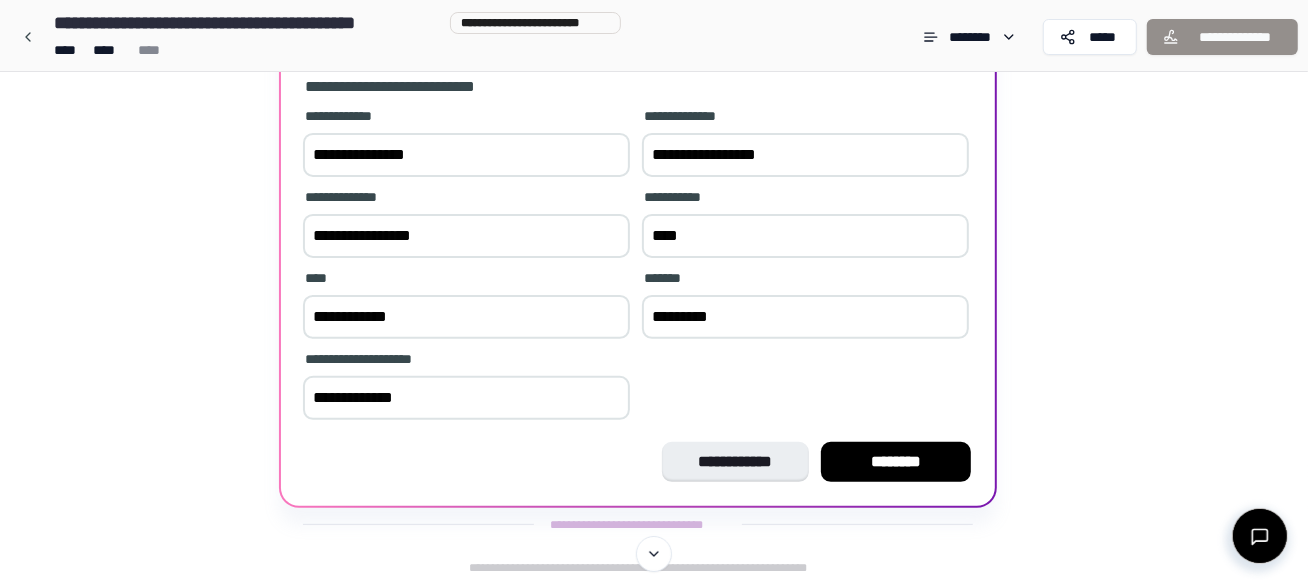 click on "********" at bounding box center (896, 462) 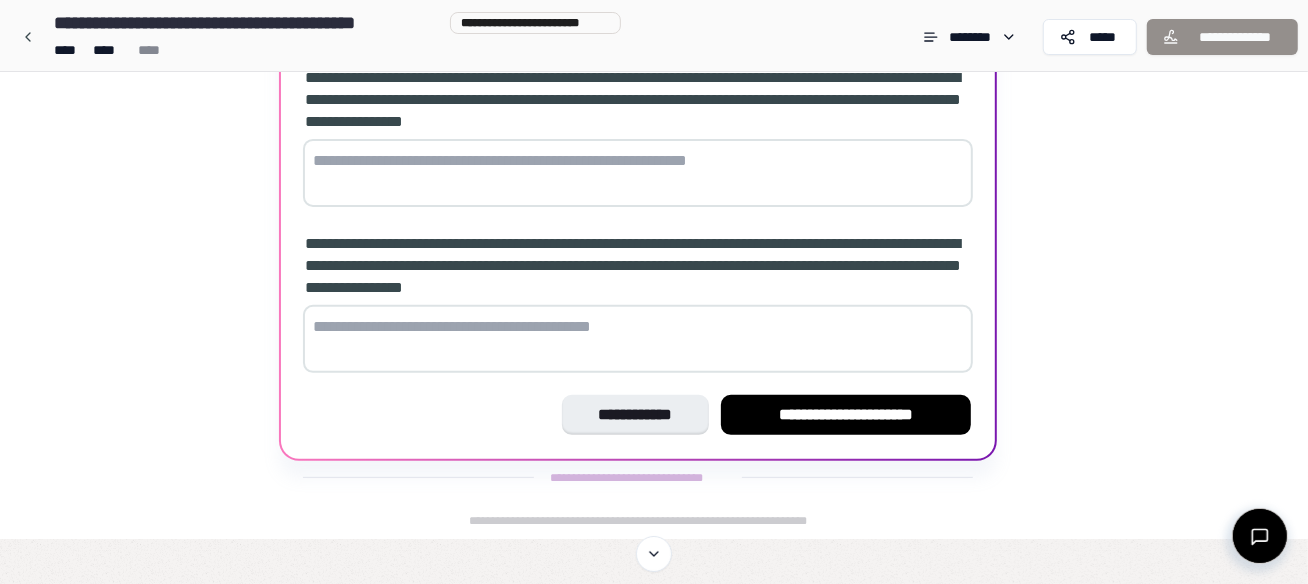 scroll, scrollTop: 376, scrollLeft: 0, axis: vertical 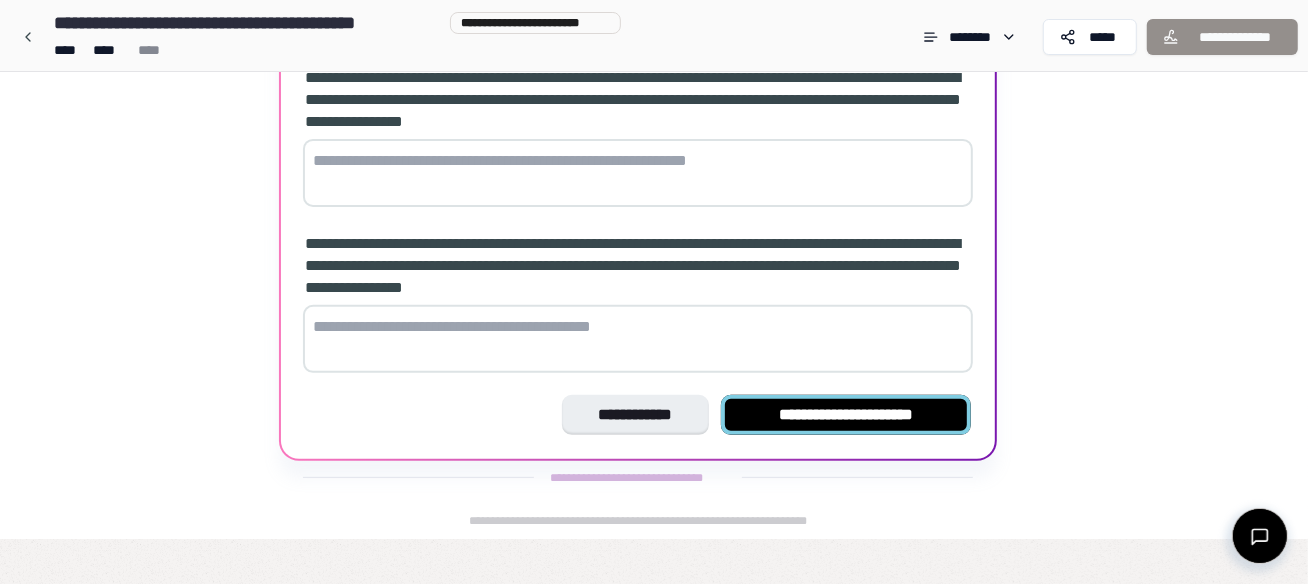 click on "**********" at bounding box center [846, 415] 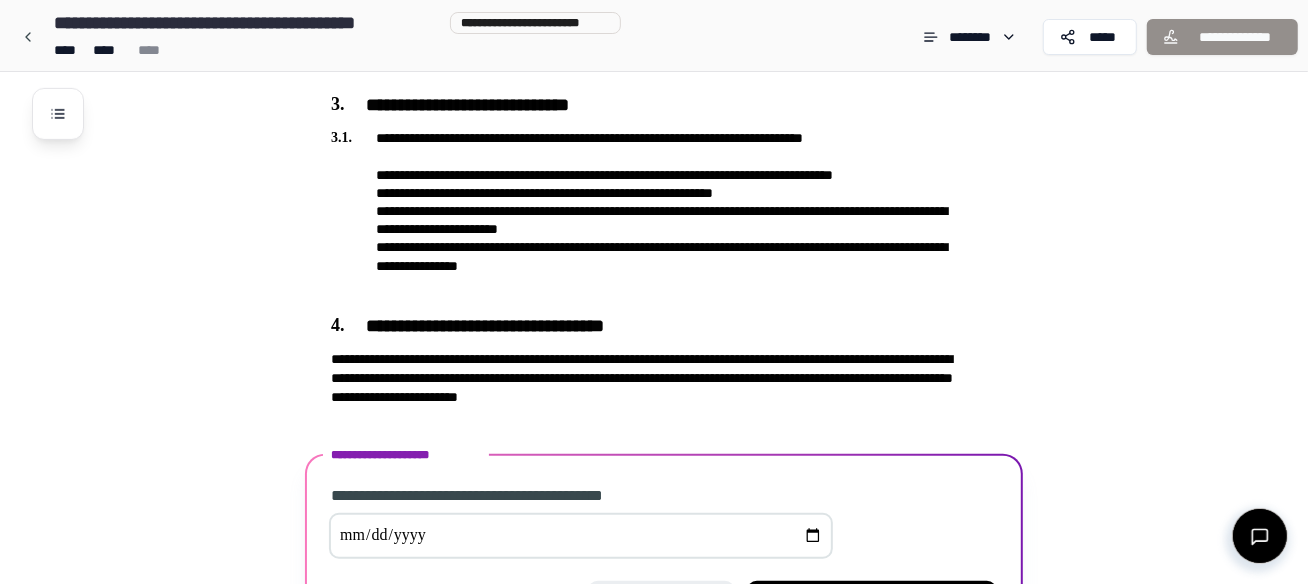 scroll, scrollTop: 949, scrollLeft: 0, axis: vertical 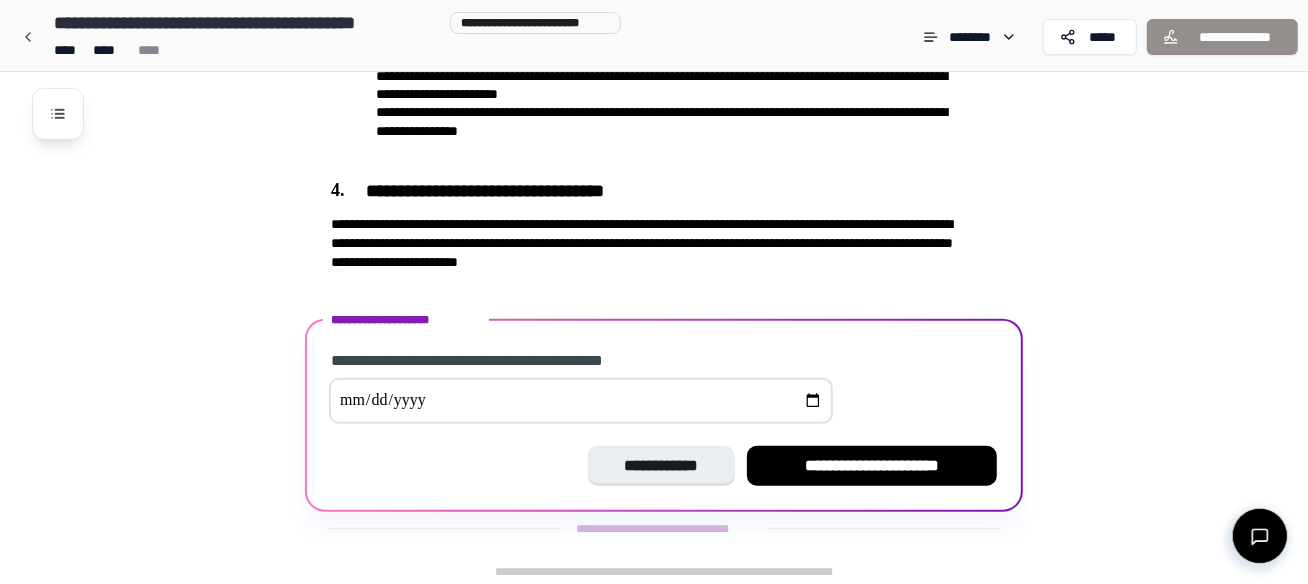 click at bounding box center [581, 401] 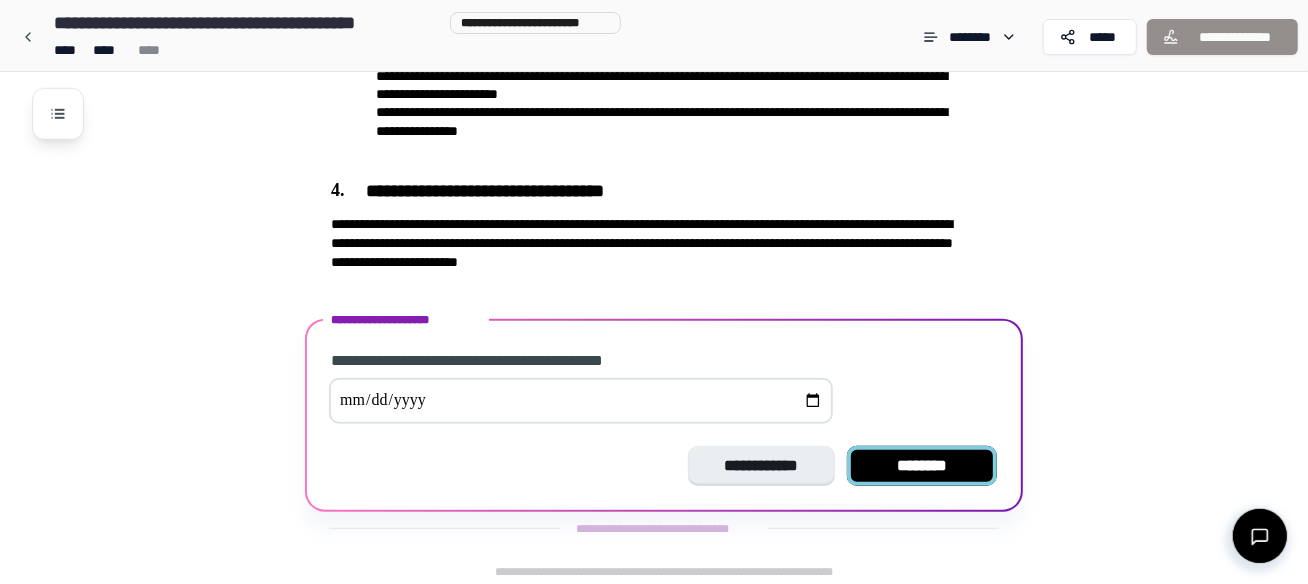 click on "********" at bounding box center [922, 466] 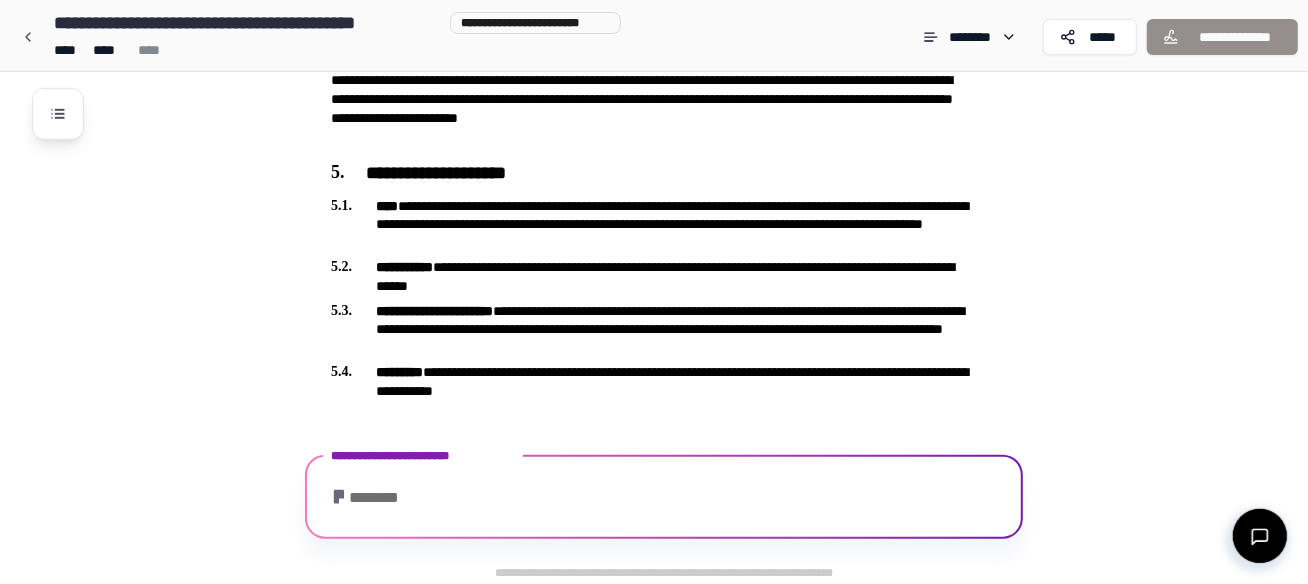 scroll, scrollTop: 1233, scrollLeft: 0, axis: vertical 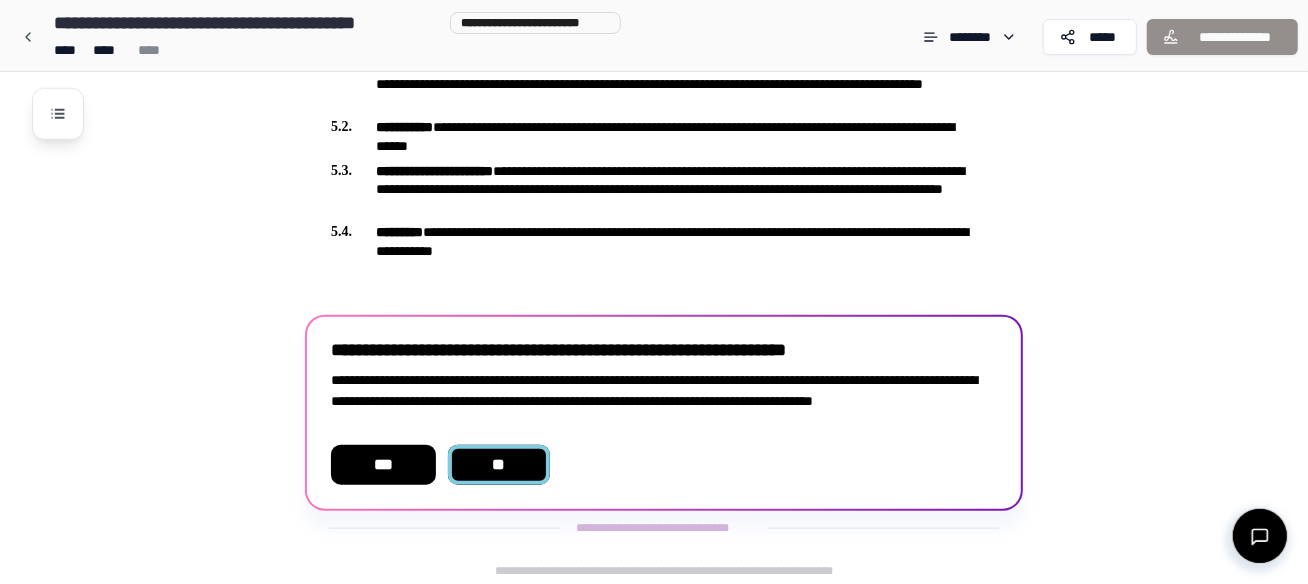 click on "**" at bounding box center (499, 465) 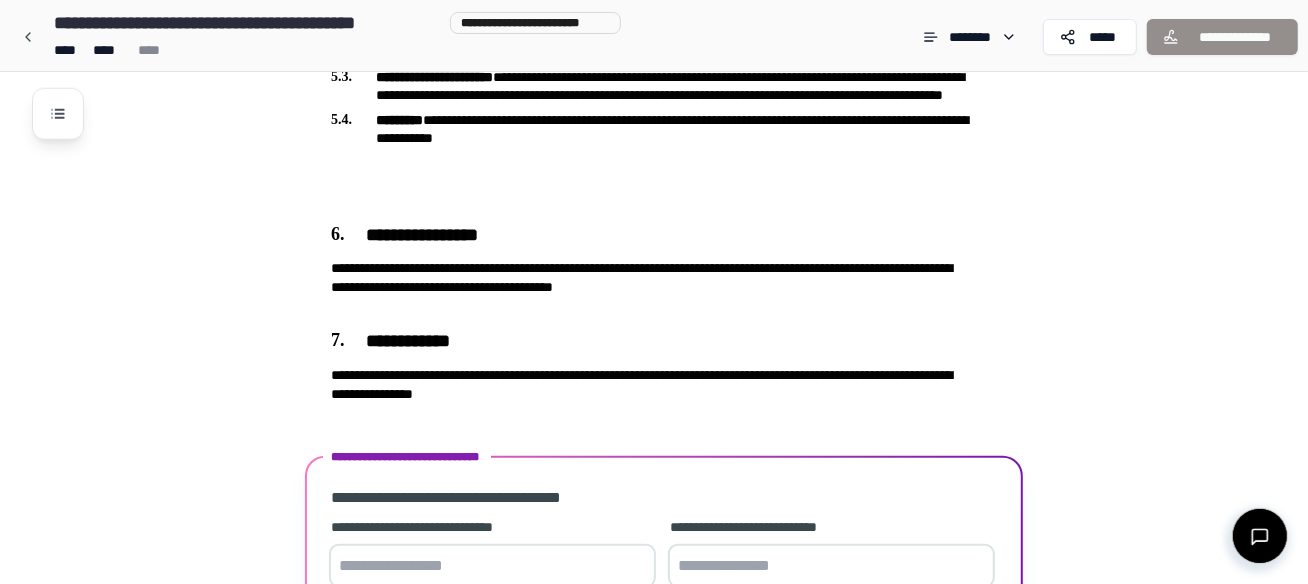 scroll, scrollTop: 1471, scrollLeft: 0, axis: vertical 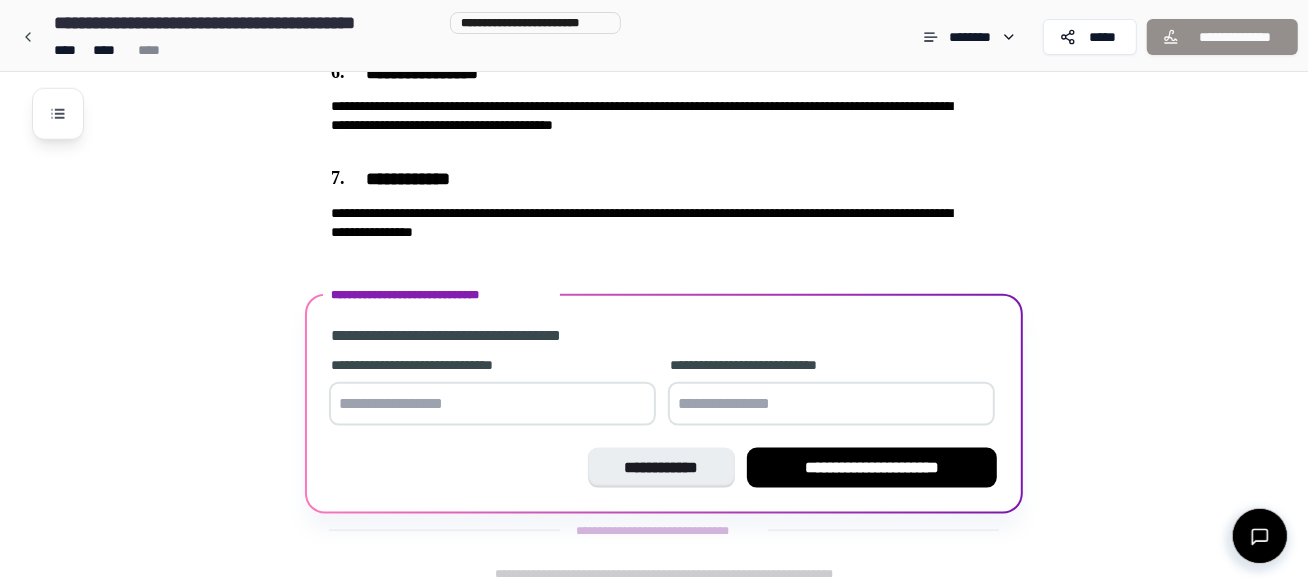 click at bounding box center [492, 404] 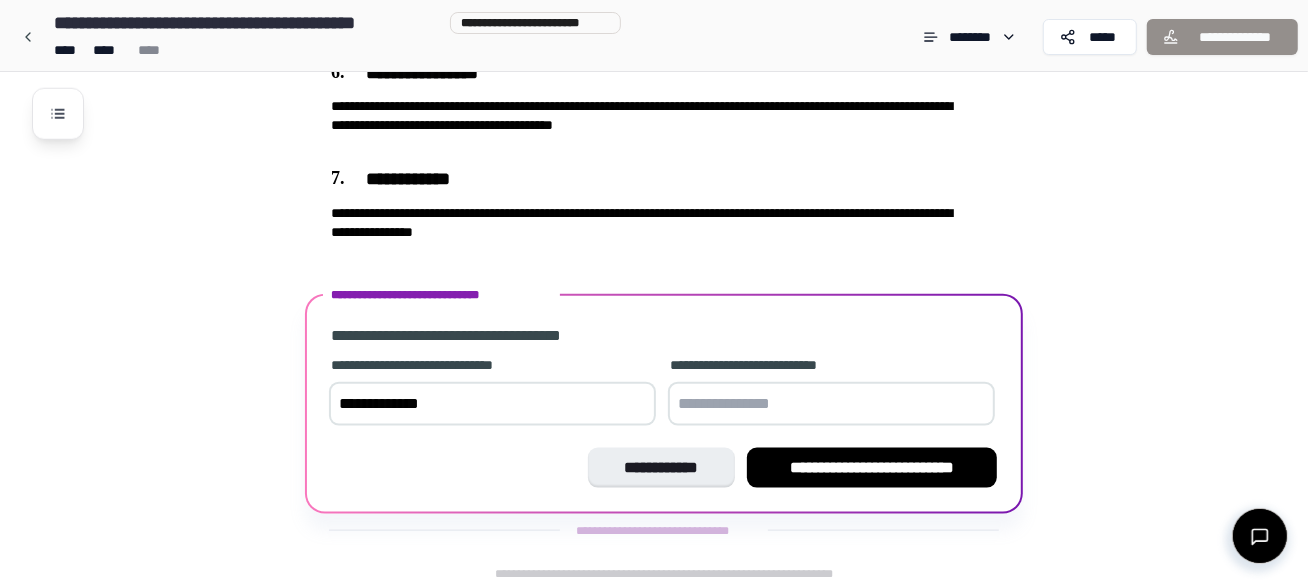 type on "**********" 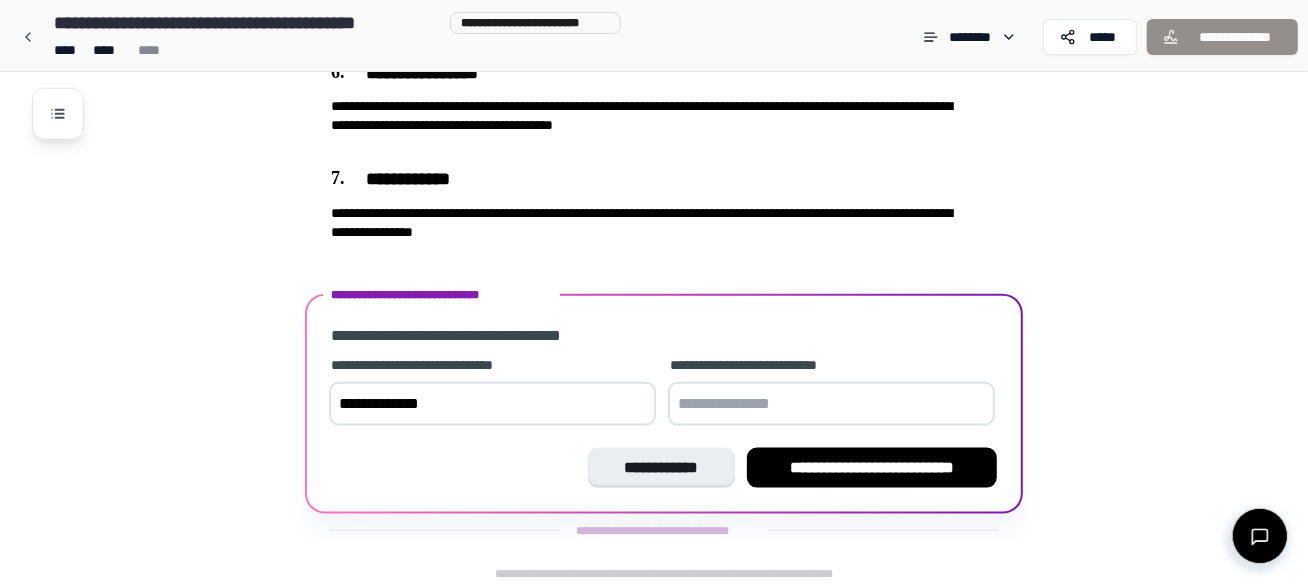 click at bounding box center (831, 404) 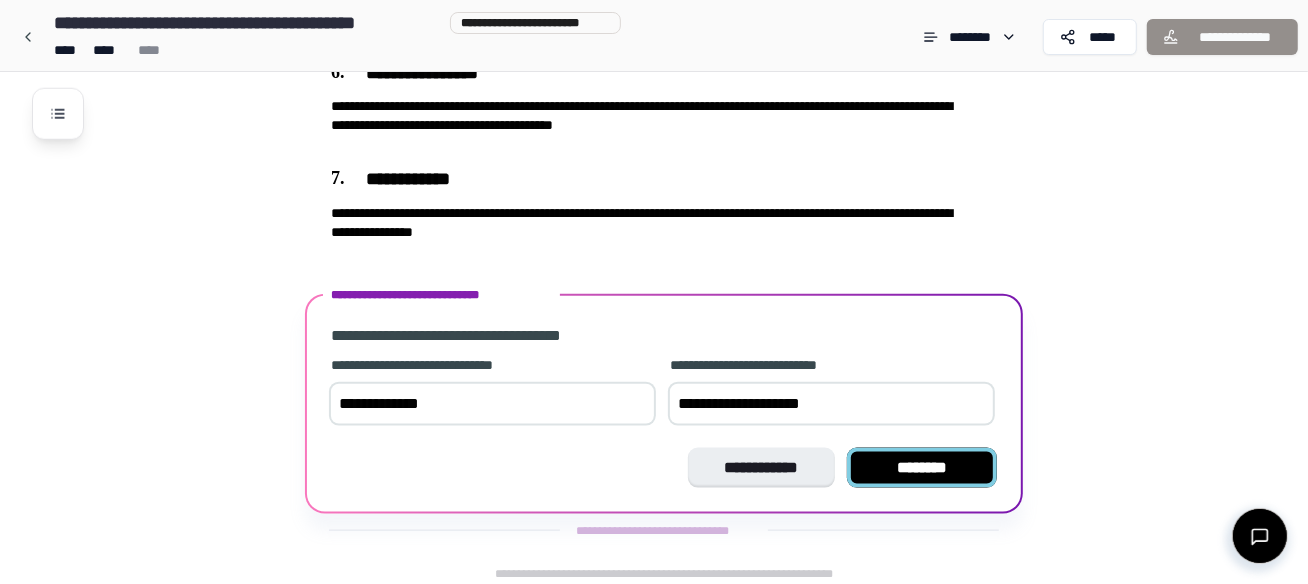 type on "**********" 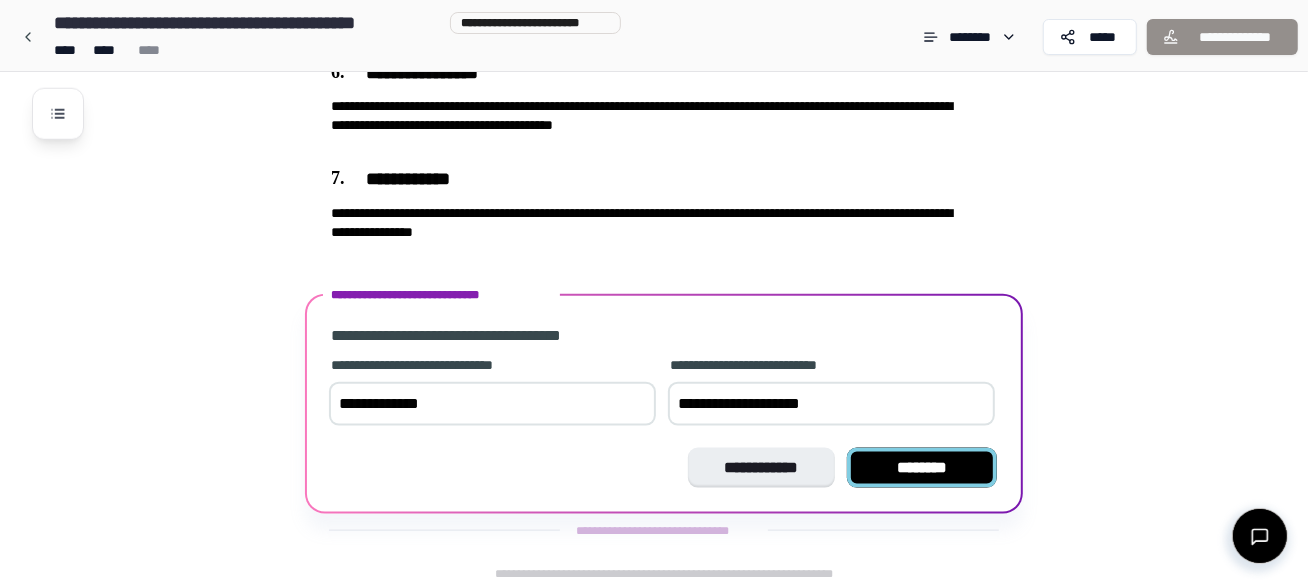 click on "********" at bounding box center (922, 468) 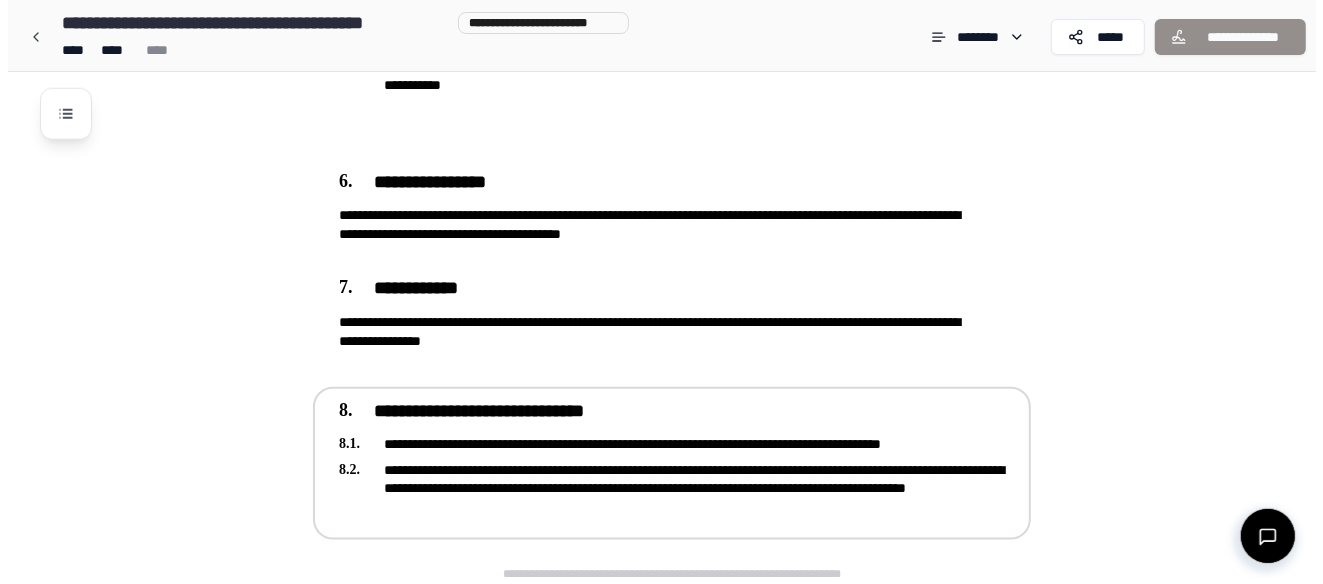 scroll, scrollTop: 1619, scrollLeft: 0, axis: vertical 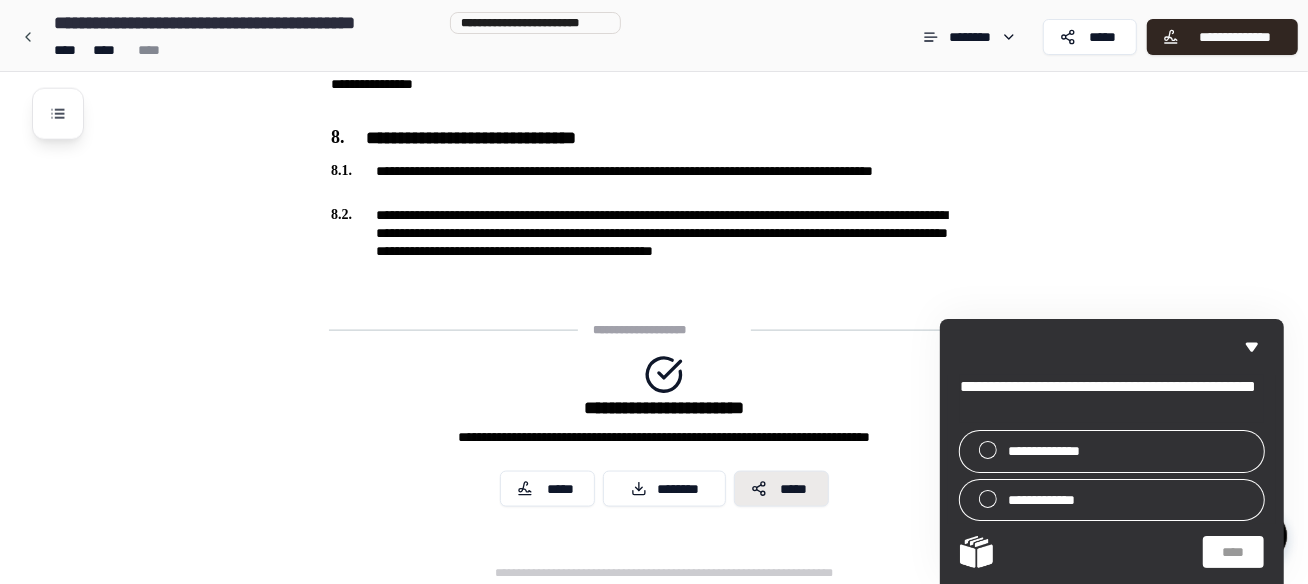 click on "*****" at bounding box center (793, 489) 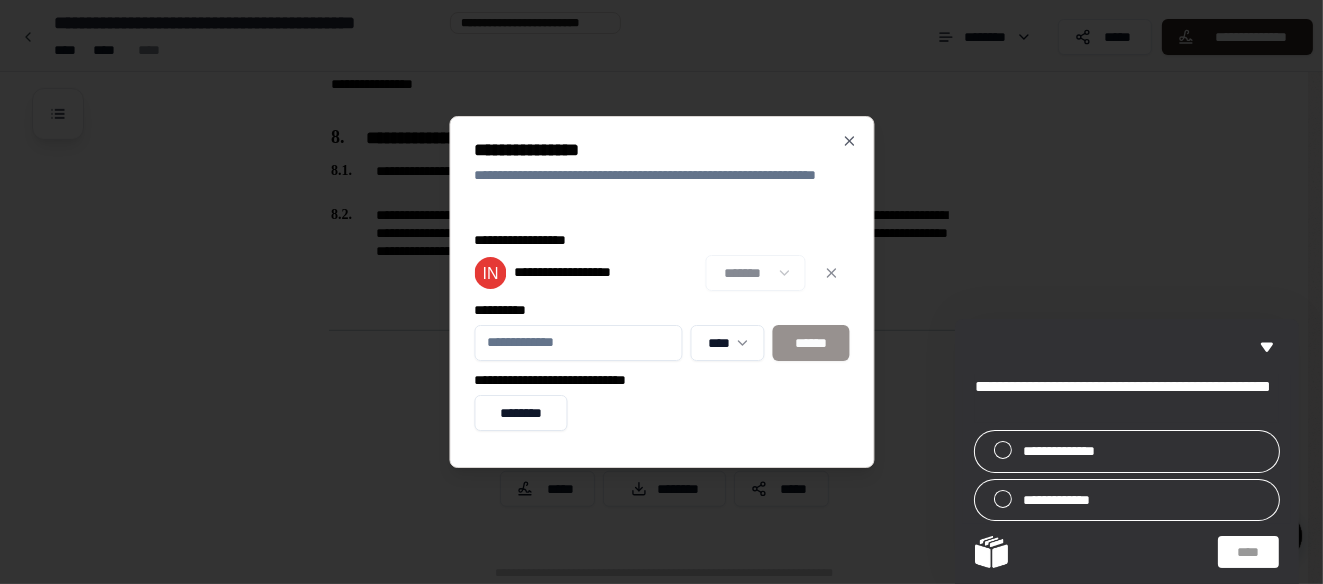 click on "**********" at bounding box center (578, 343) 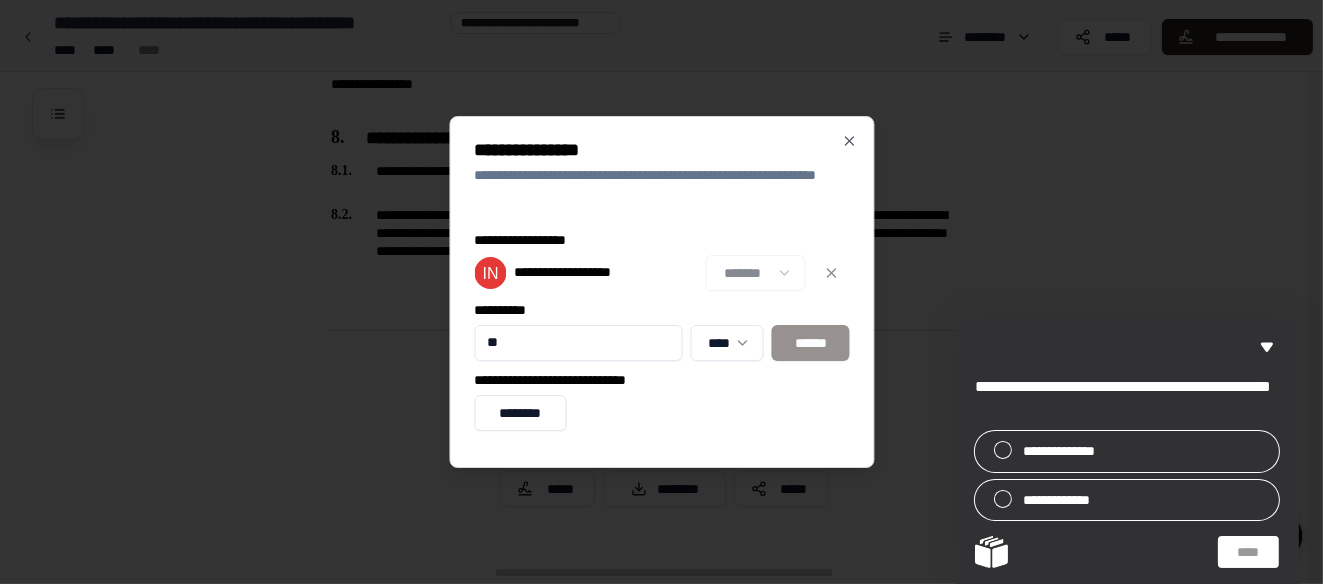 type on "*" 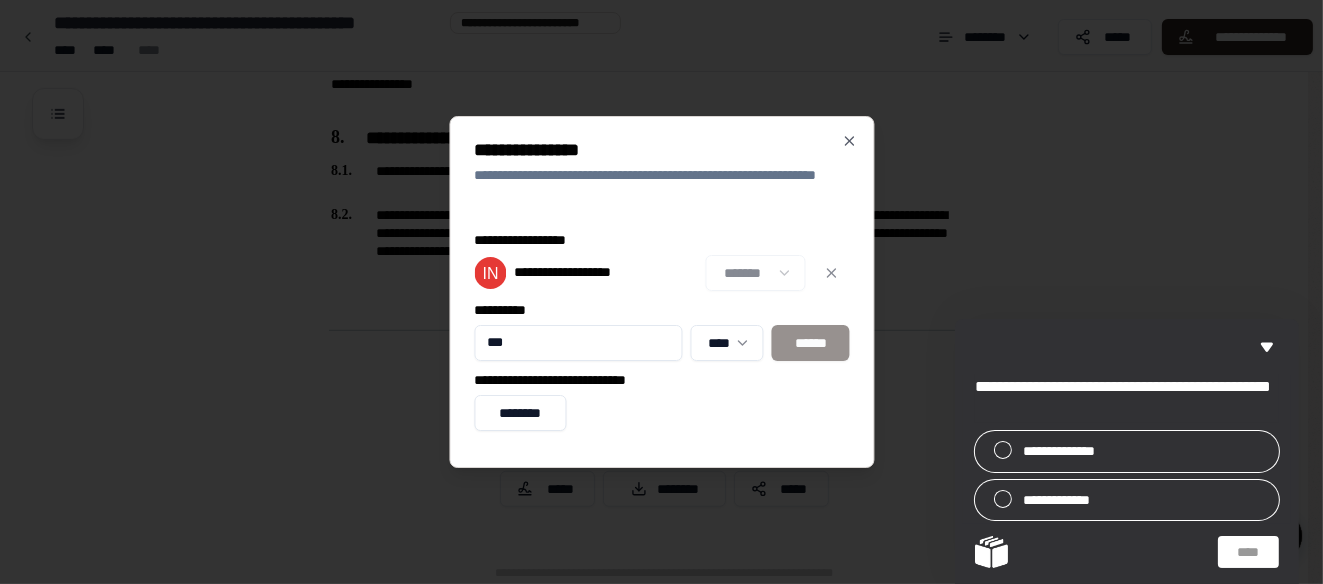type on "***" 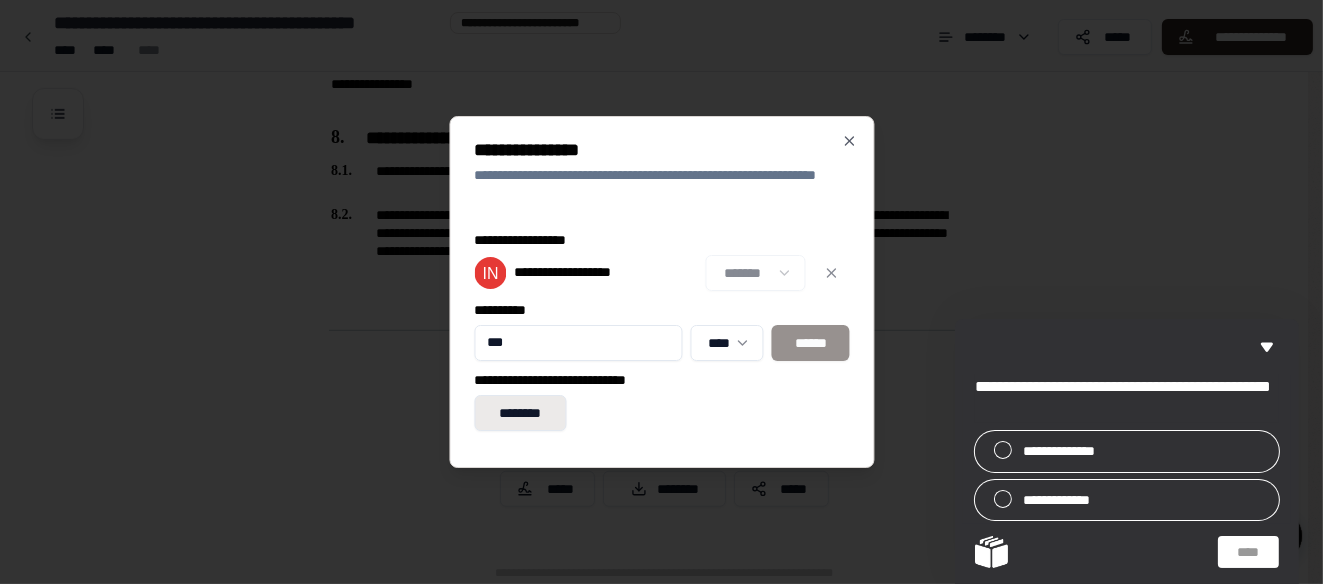 click on "********" at bounding box center (520, 413) 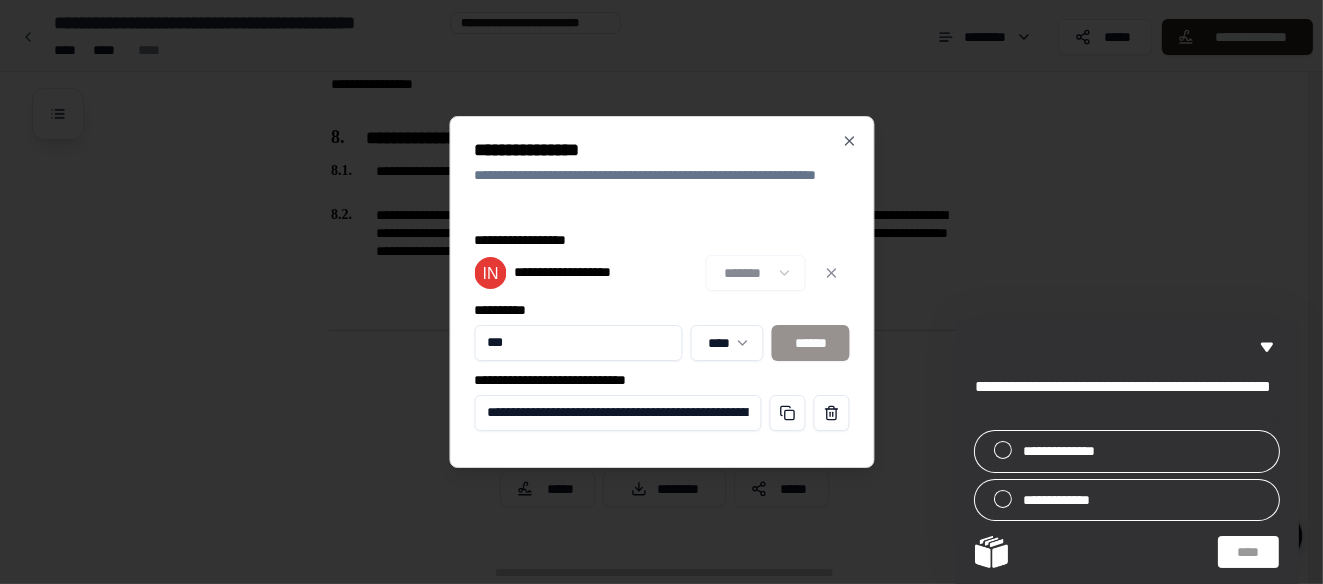 click on "*** **** ******" at bounding box center [661, 343] 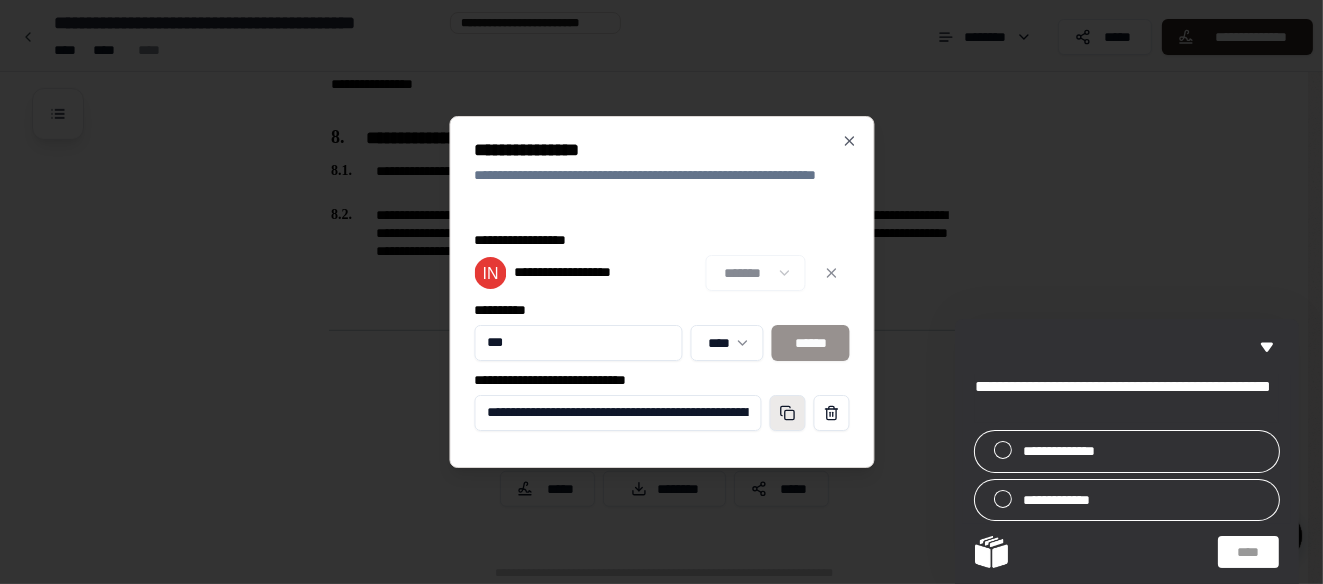 click at bounding box center [787, 413] 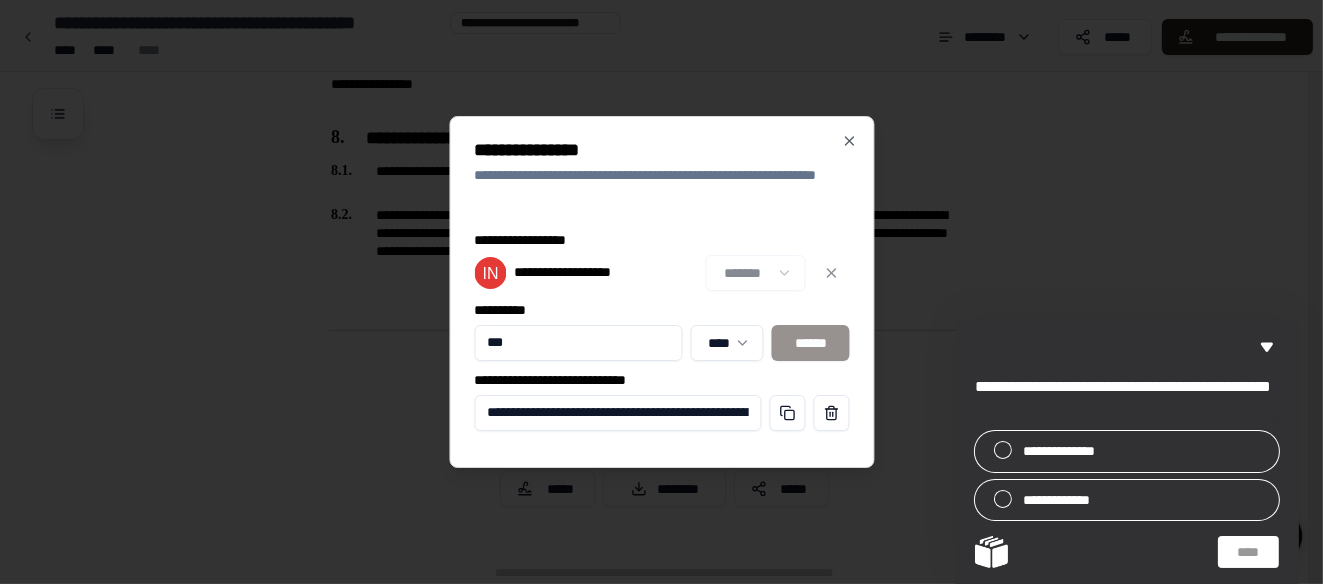 click on "*** **** ******" at bounding box center (661, 343) 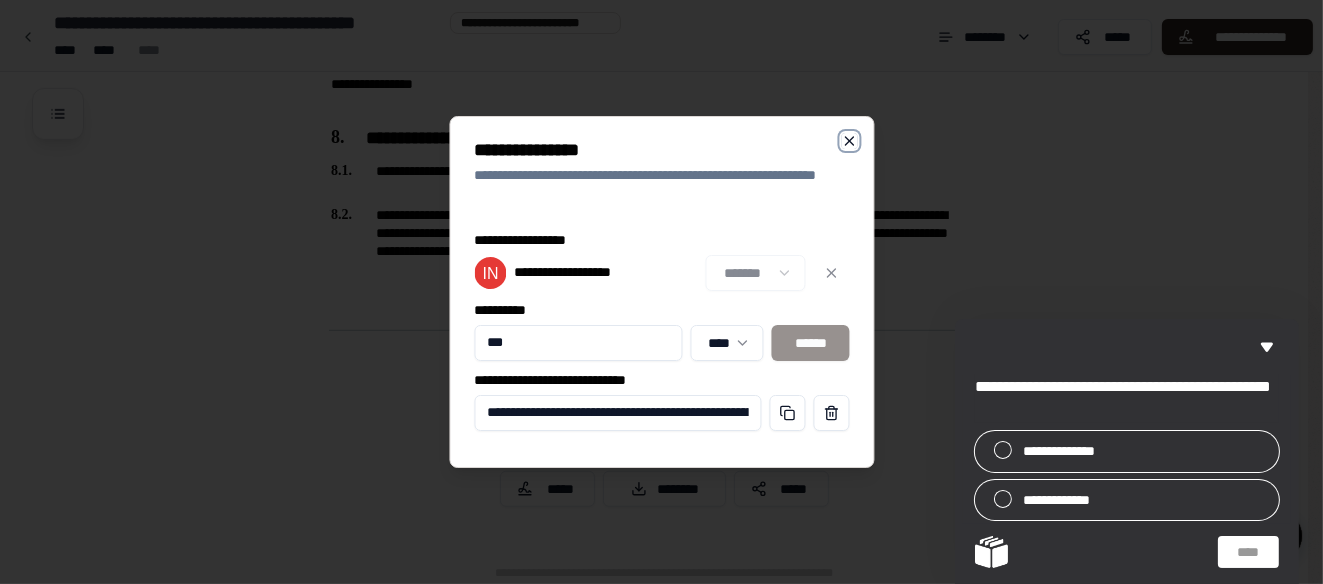 click 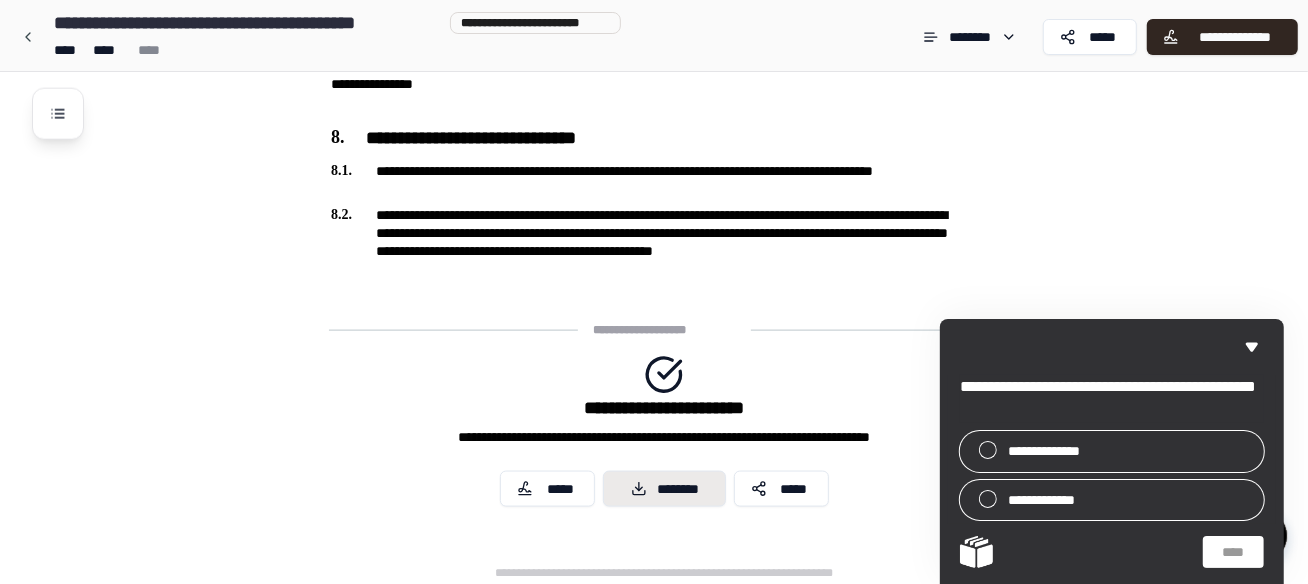 click on "********" at bounding box center (664, 489) 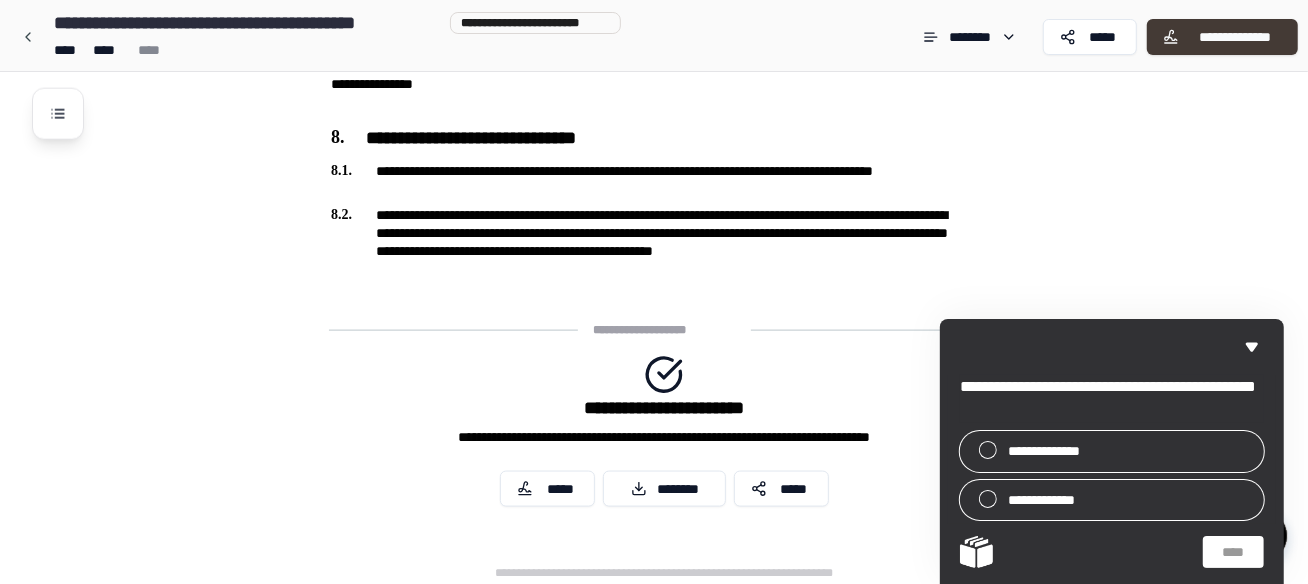 click on "**********" at bounding box center [1235, 37] 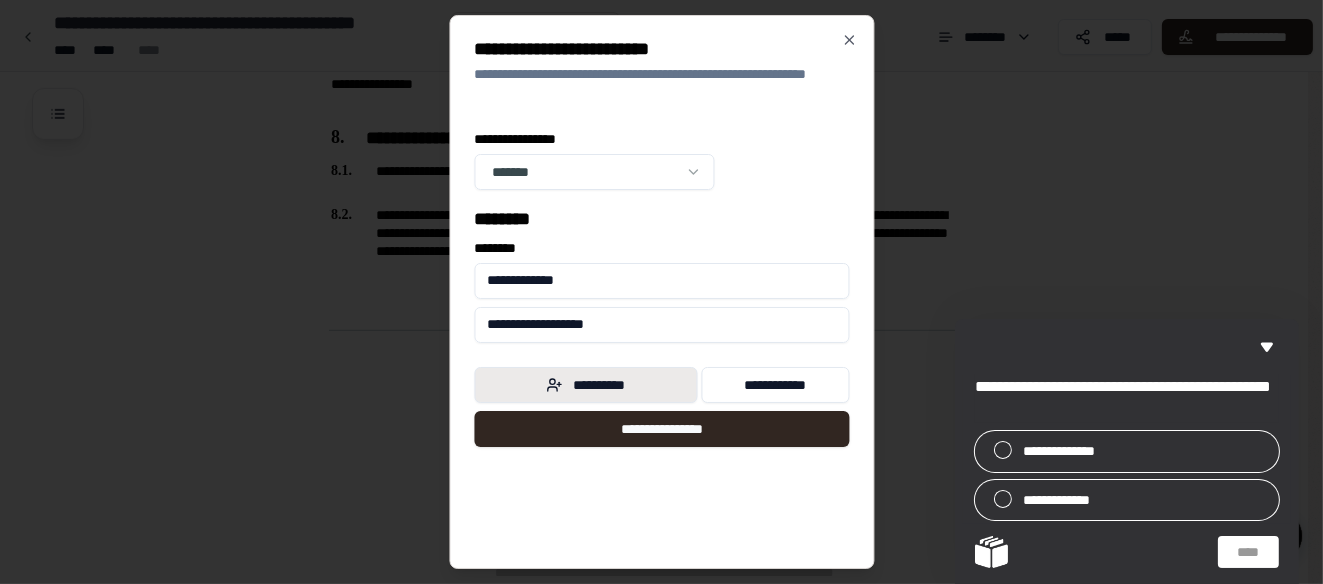 click on "**********" at bounding box center (585, 385) 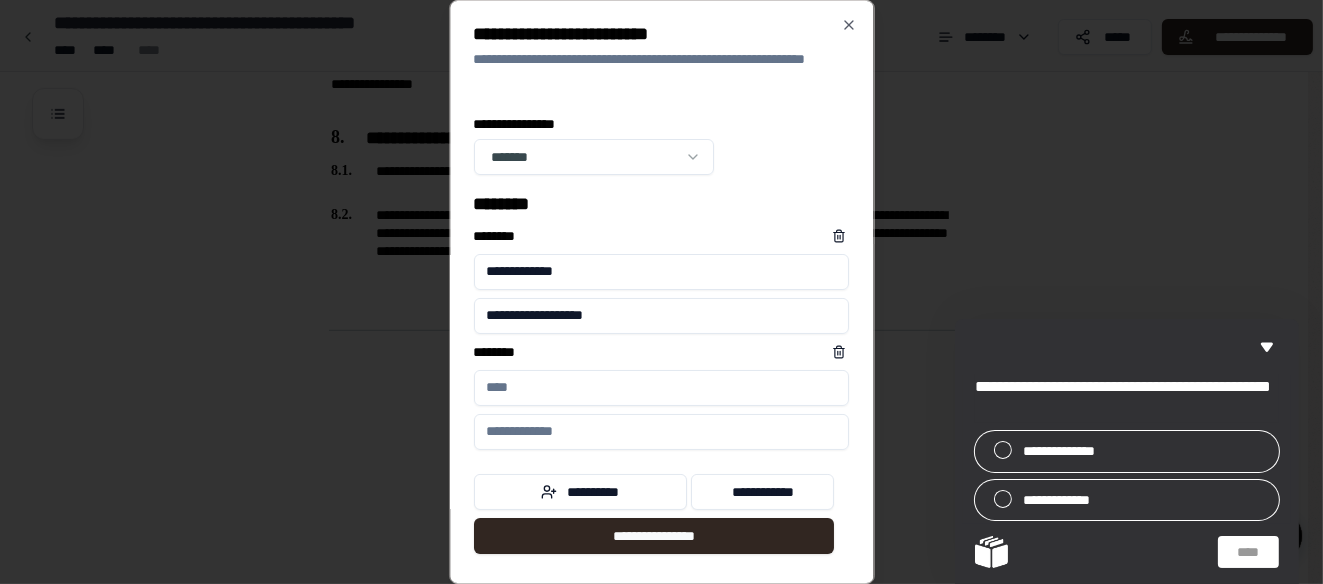 click on "******   *" at bounding box center (661, 388) 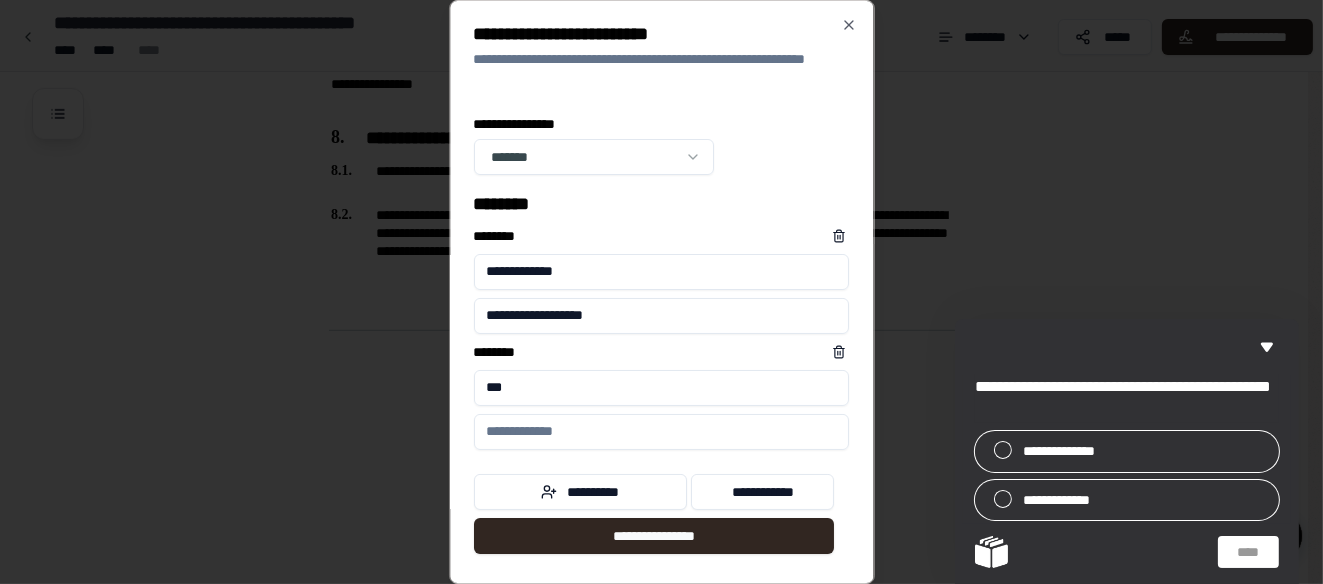 type on "***" 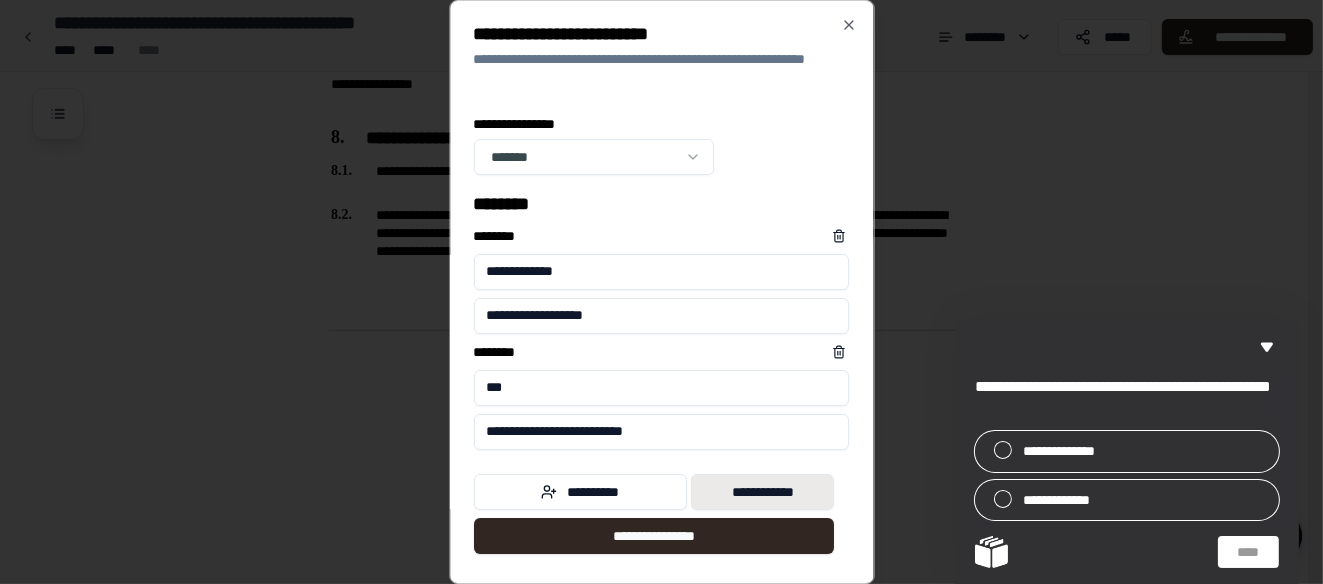 type on "**********" 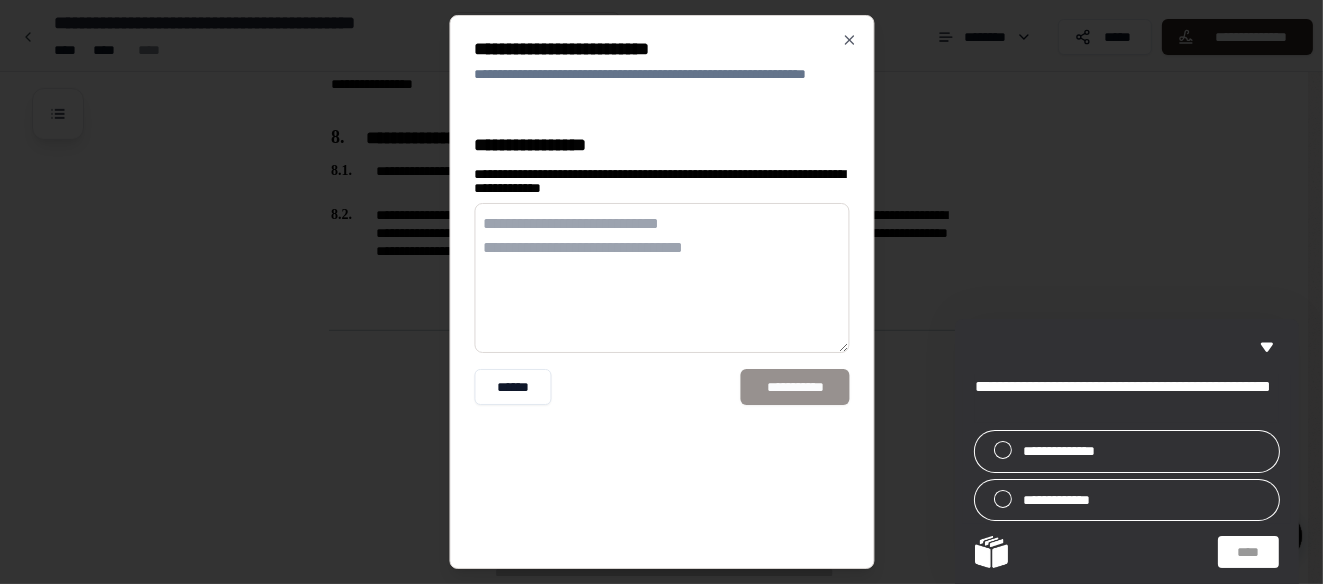 click on "**********" at bounding box center (661, 387) 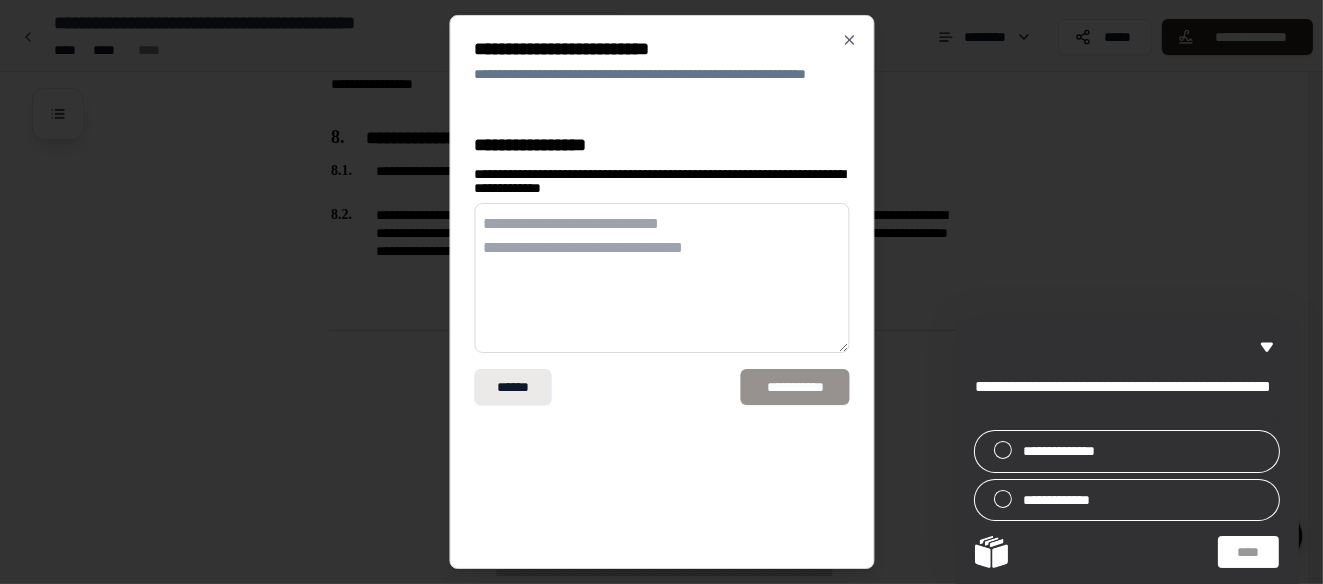 click on "******" at bounding box center (512, 387) 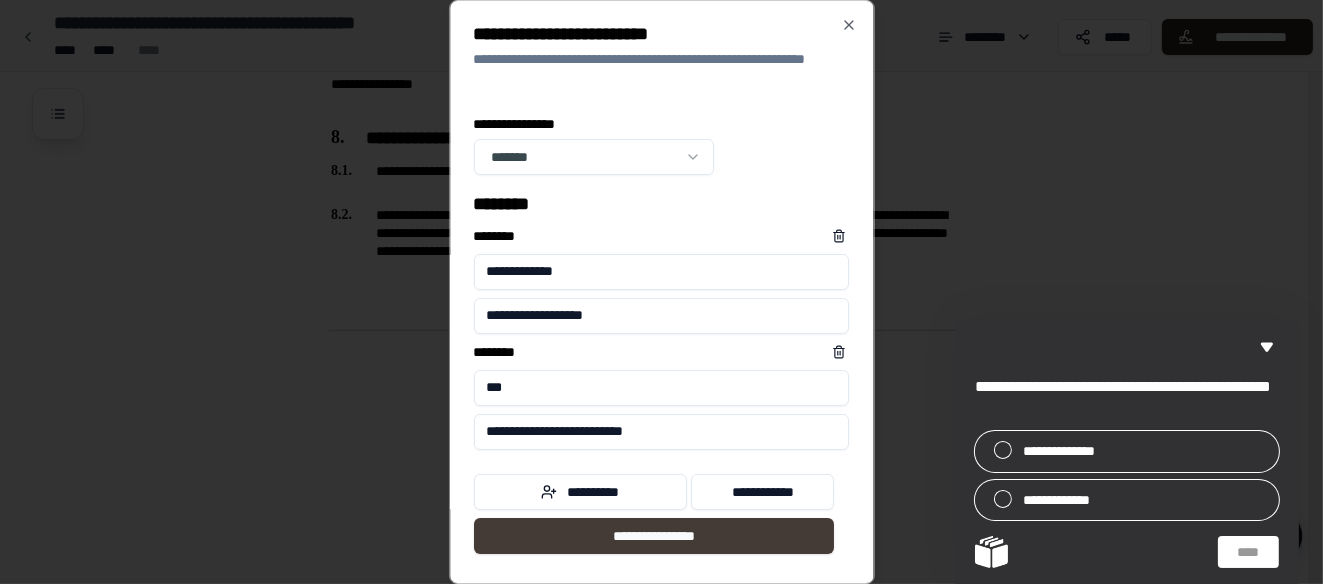 click on "**********" at bounding box center (654, 536) 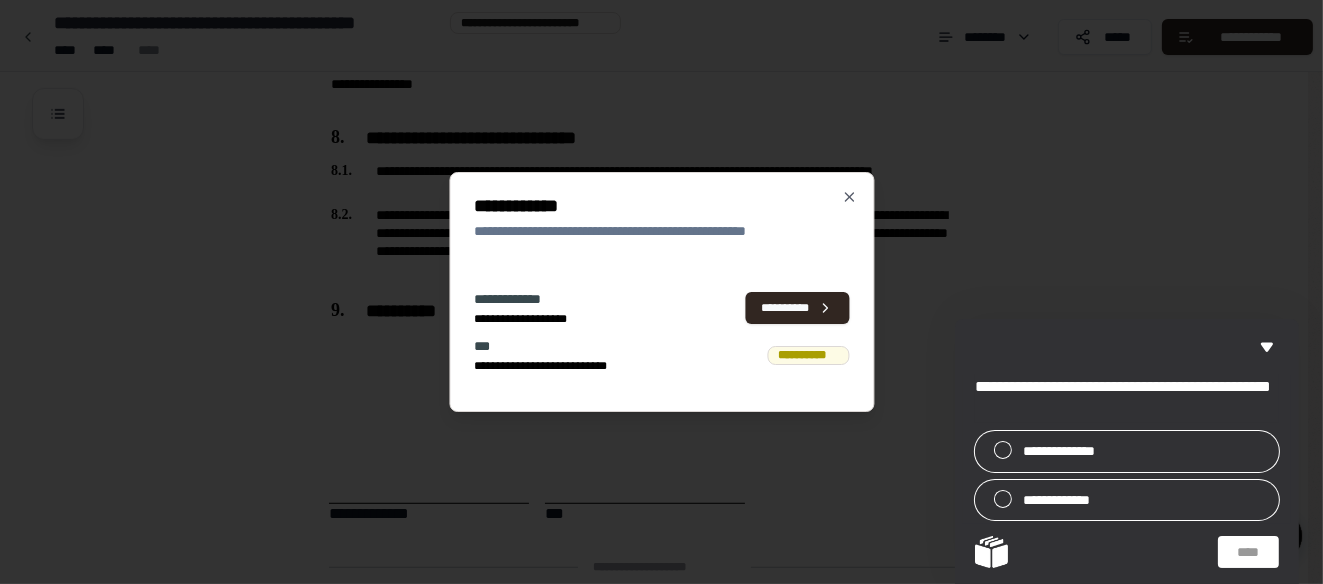 scroll, scrollTop: 1855, scrollLeft: 0, axis: vertical 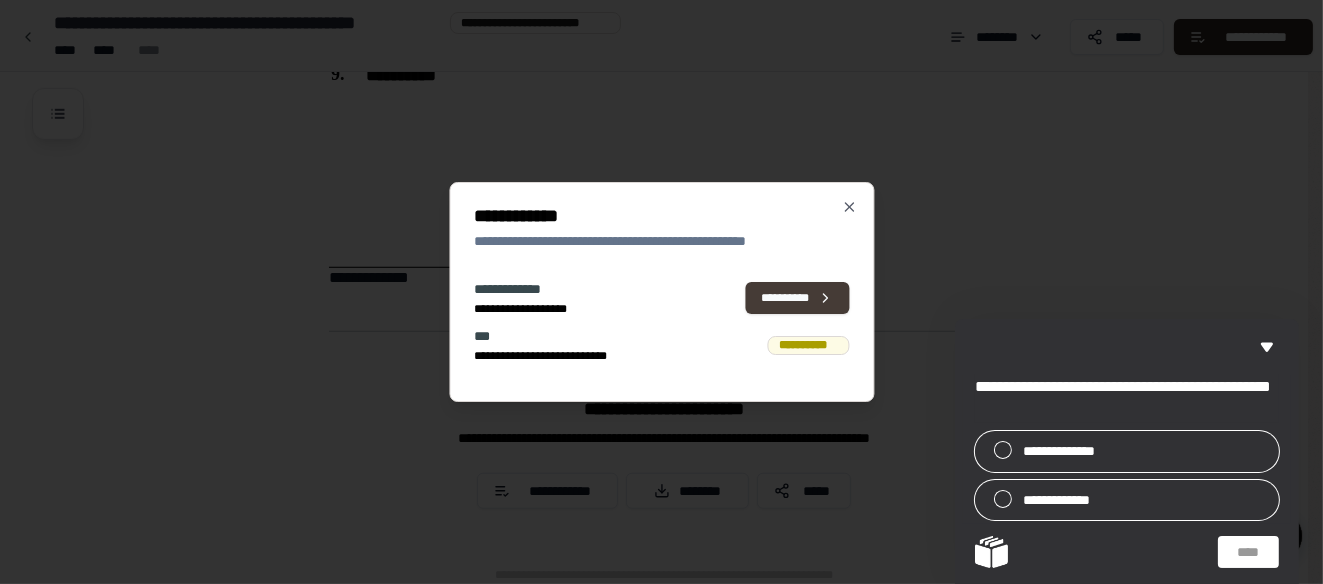 click on "**********" at bounding box center [798, 299] 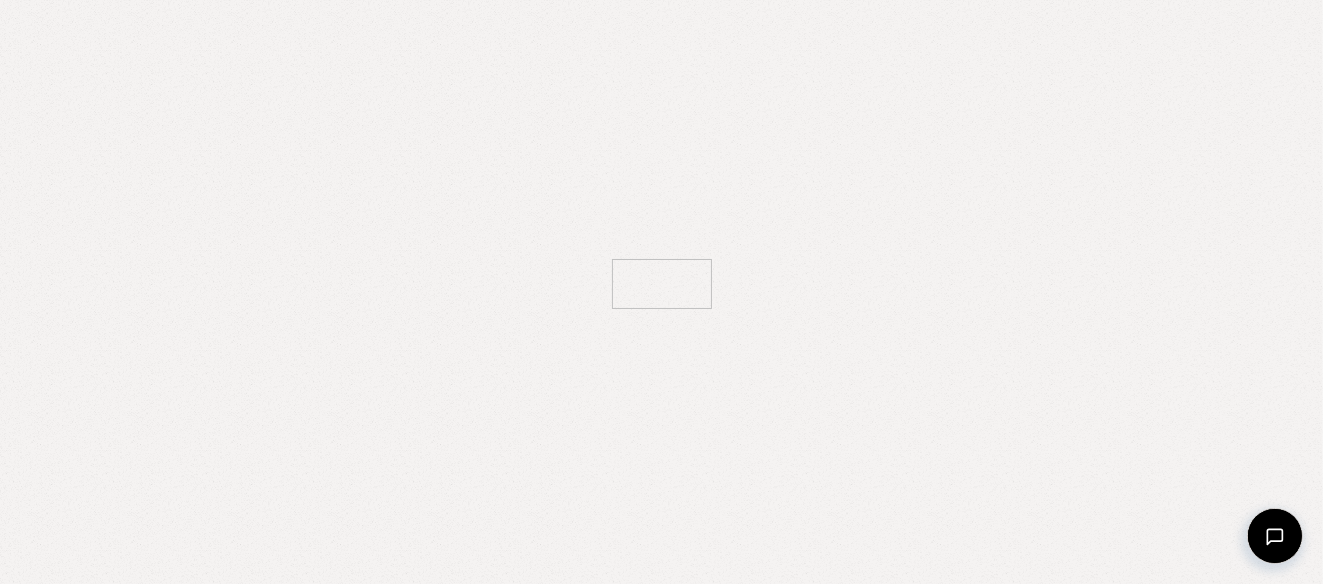 scroll, scrollTop: 0, scrollLeft: 0, axis: both 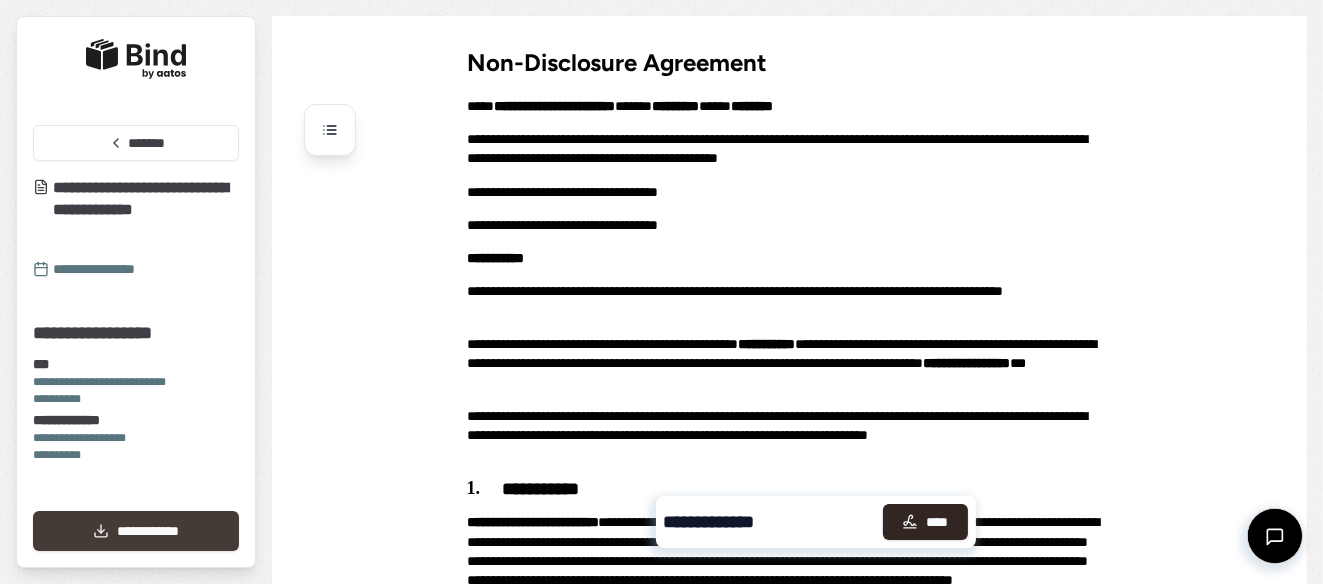 click on "**********" at bounding box center (136, 531) 